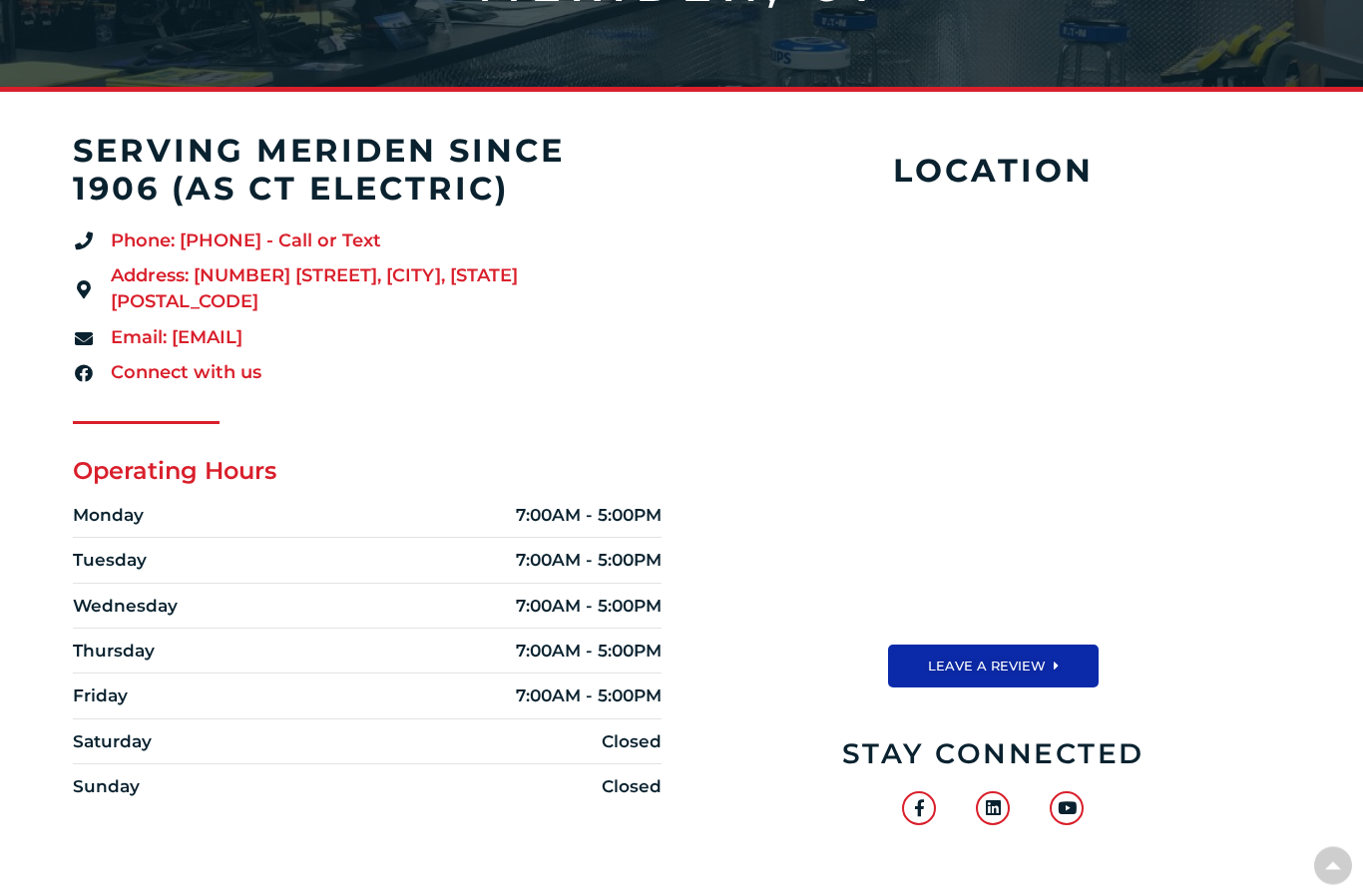 scroll, scrollTop: 428, scrollLeft: 0, axis: vertical 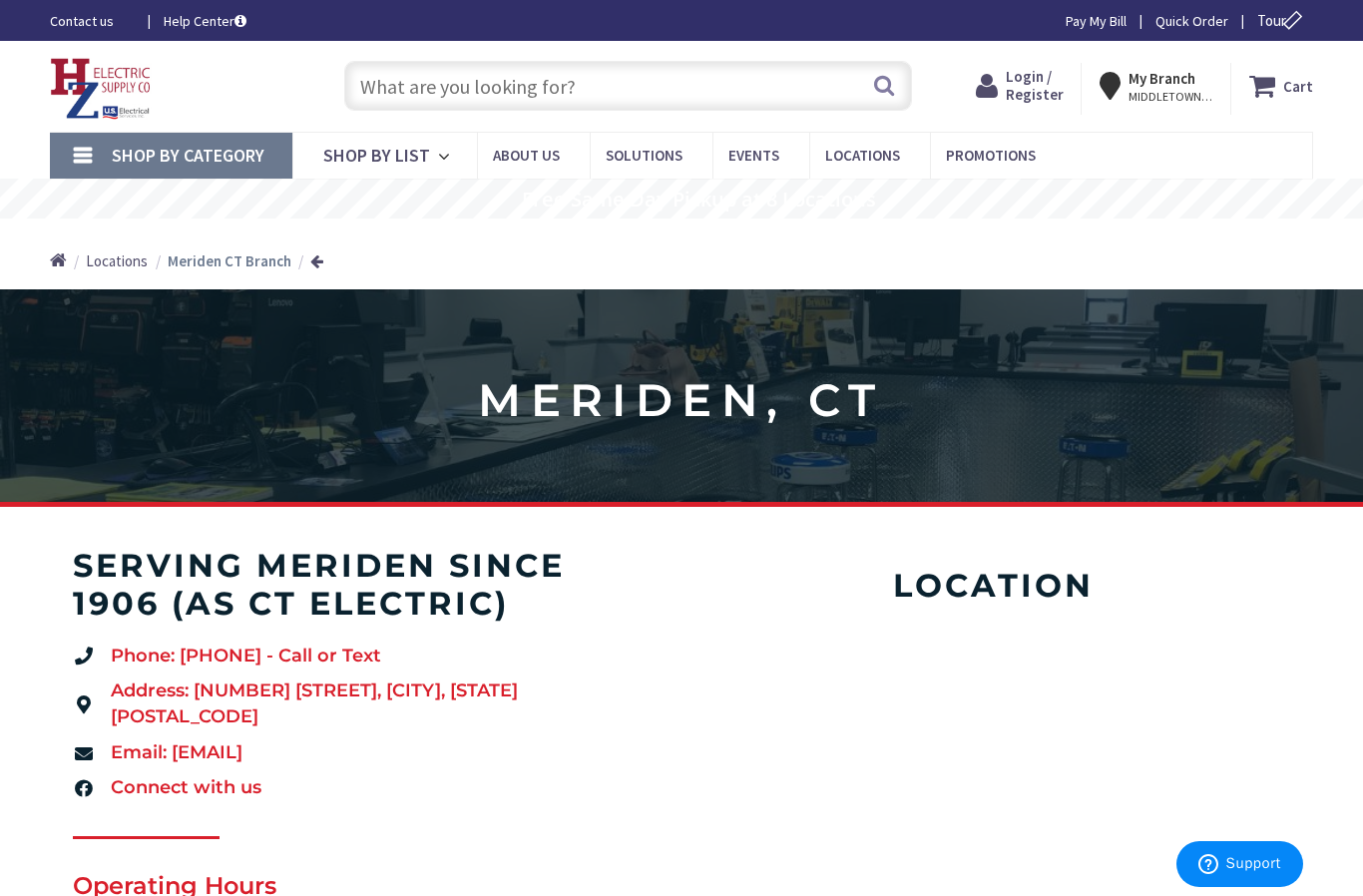 click at bounding box center [447, 157] 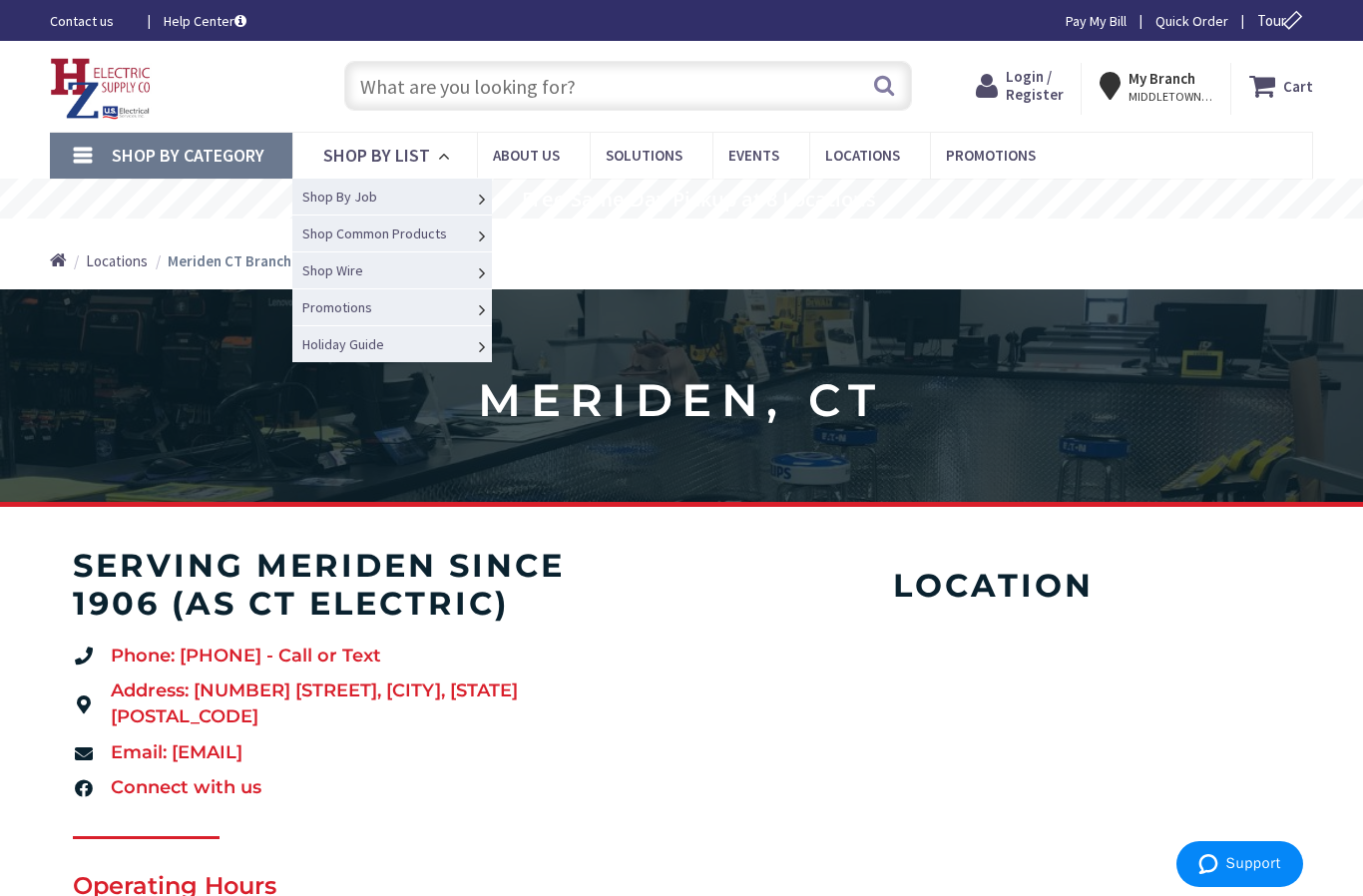click on "Residential Service Entrance" at bounding box center (0, 0) 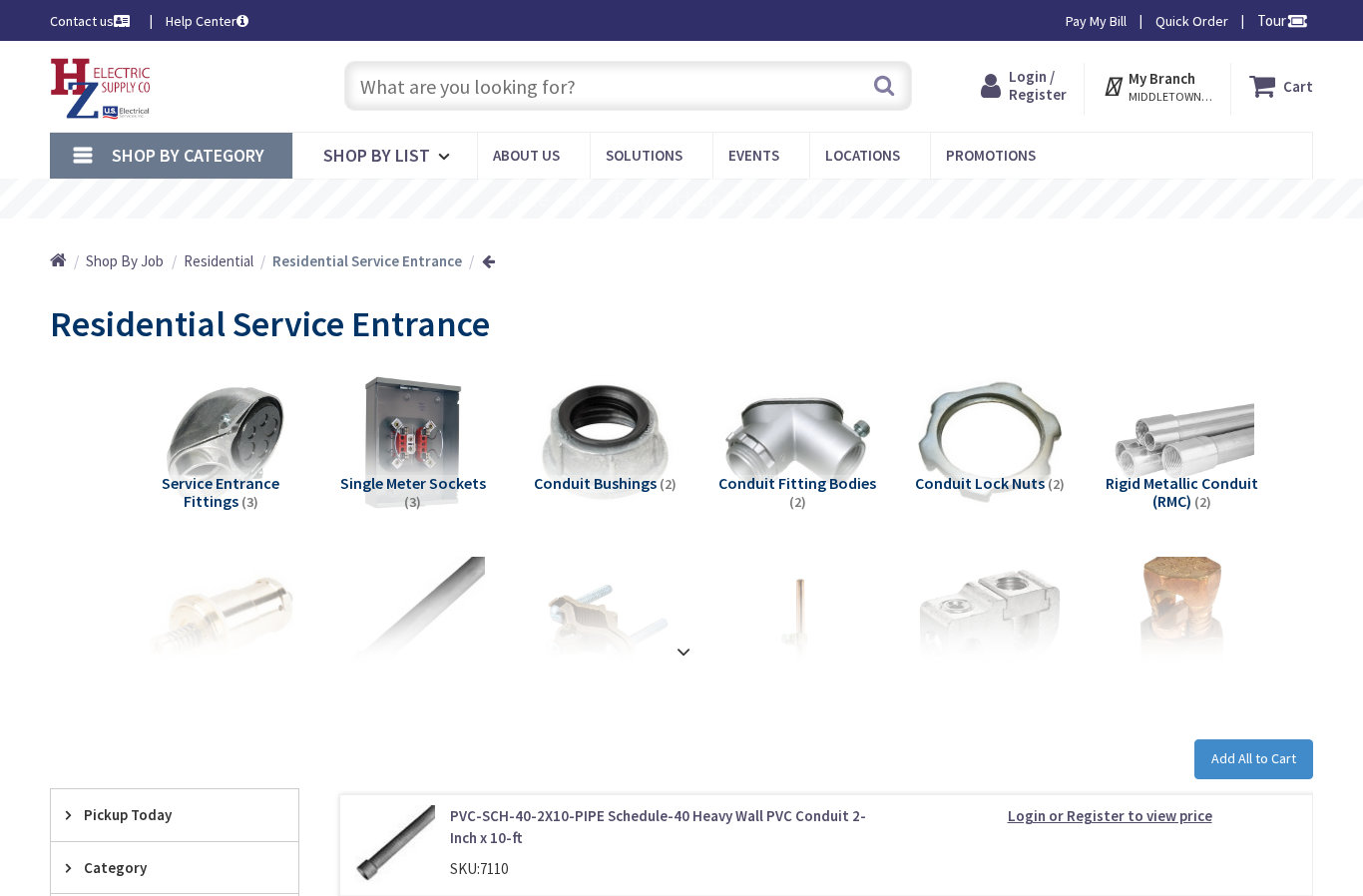 scroll, scrollTop: 0, scrollLeft: 0, axis: both 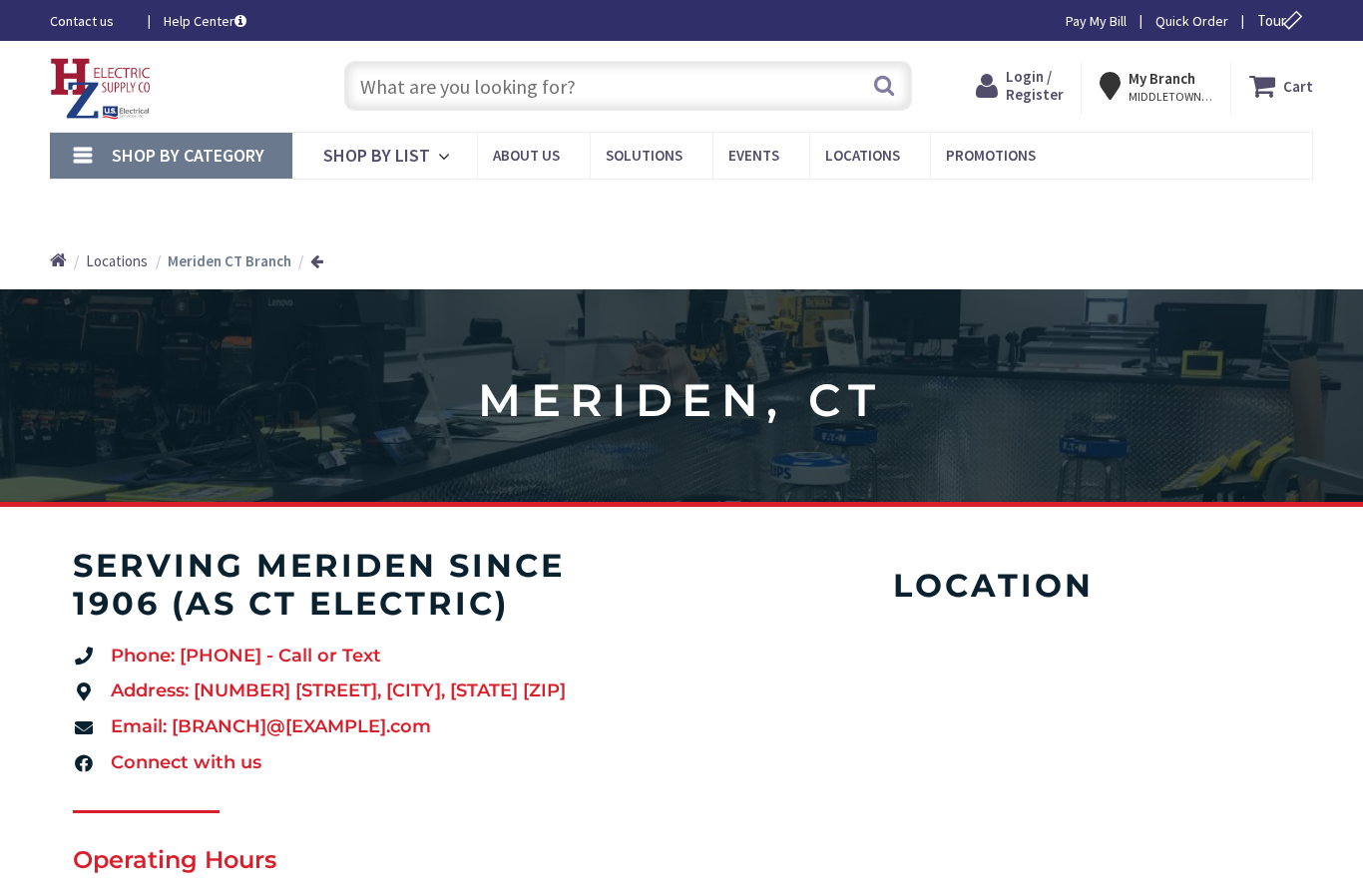 click on "Shop By List" at bounding box center [376, 155] 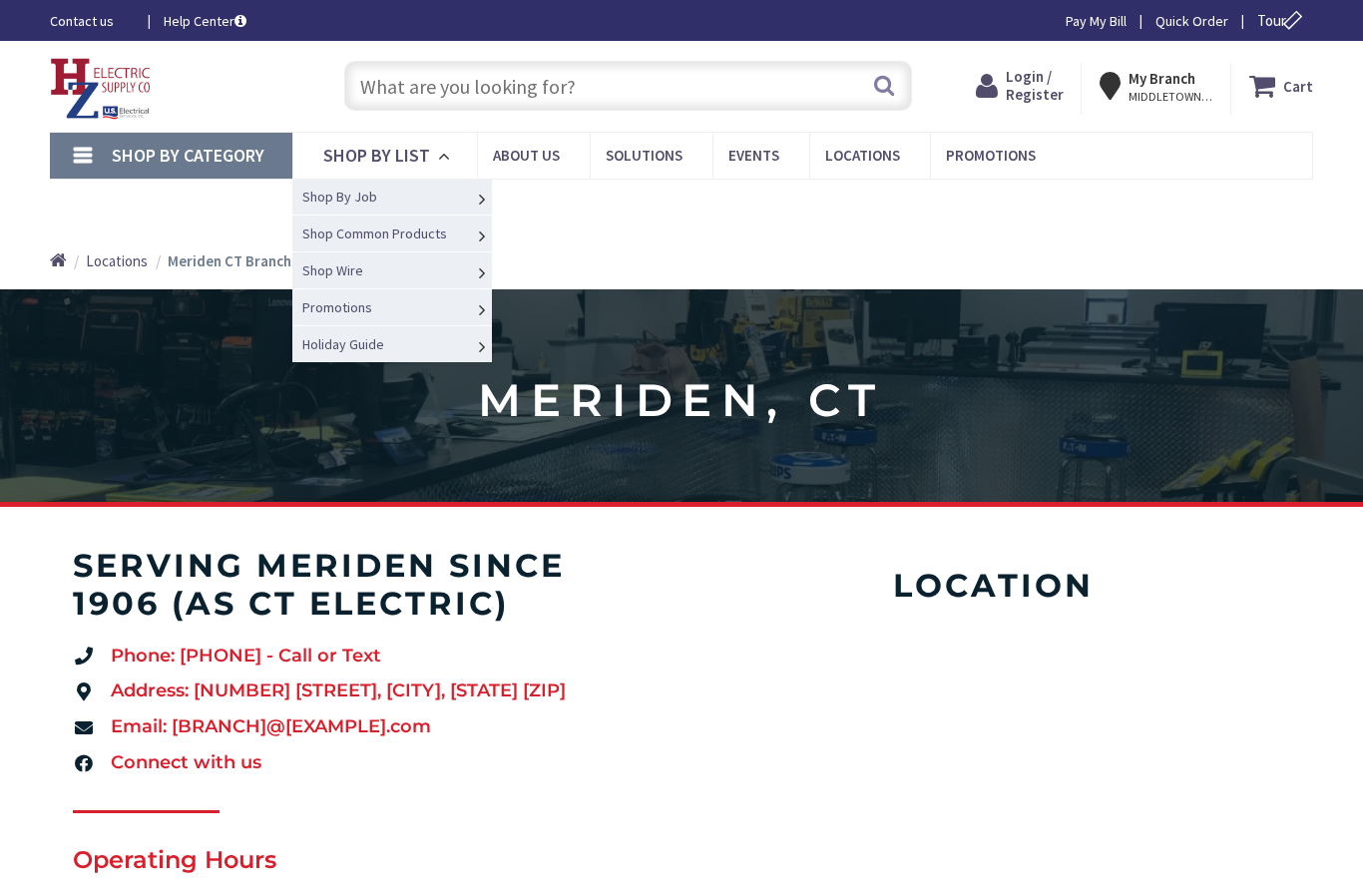 scroll, scrollTop: 0, scrollLeft: 0, axis: both 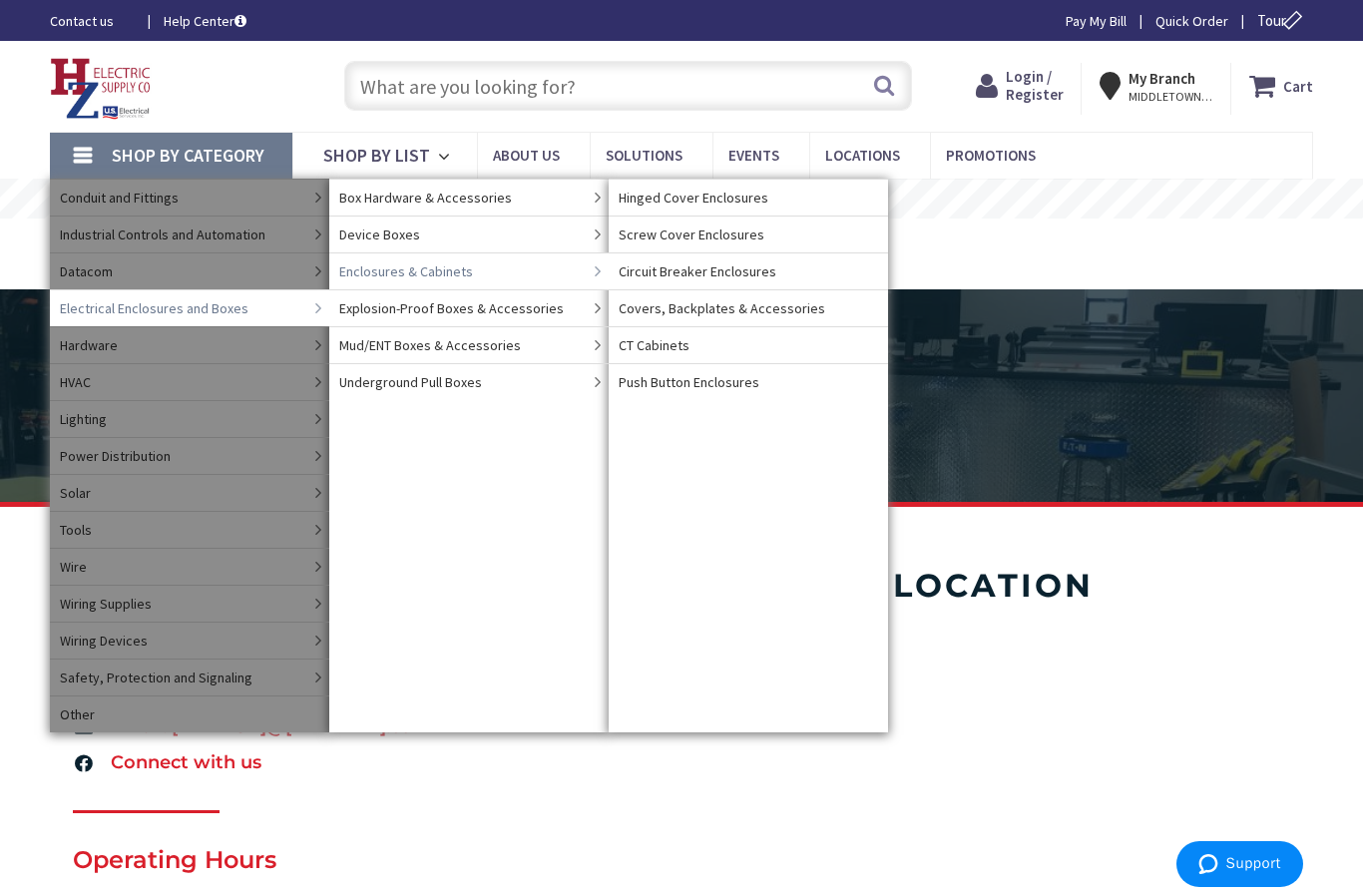 click on "Screw Cover Enclosures" at bounding box center (691, 234) 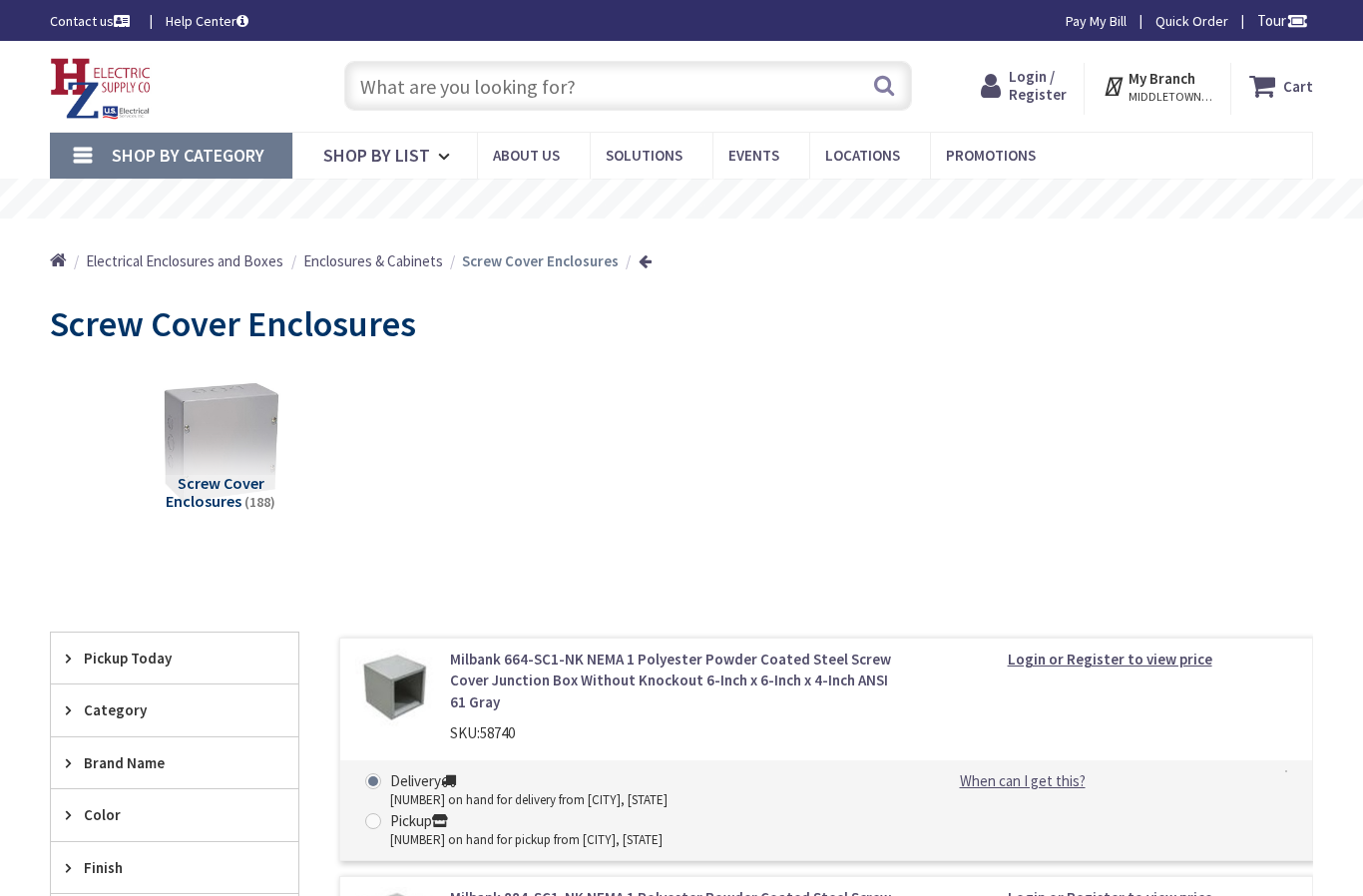 scroll, scrollTop: 0, scrollLeft: 0, axis: both 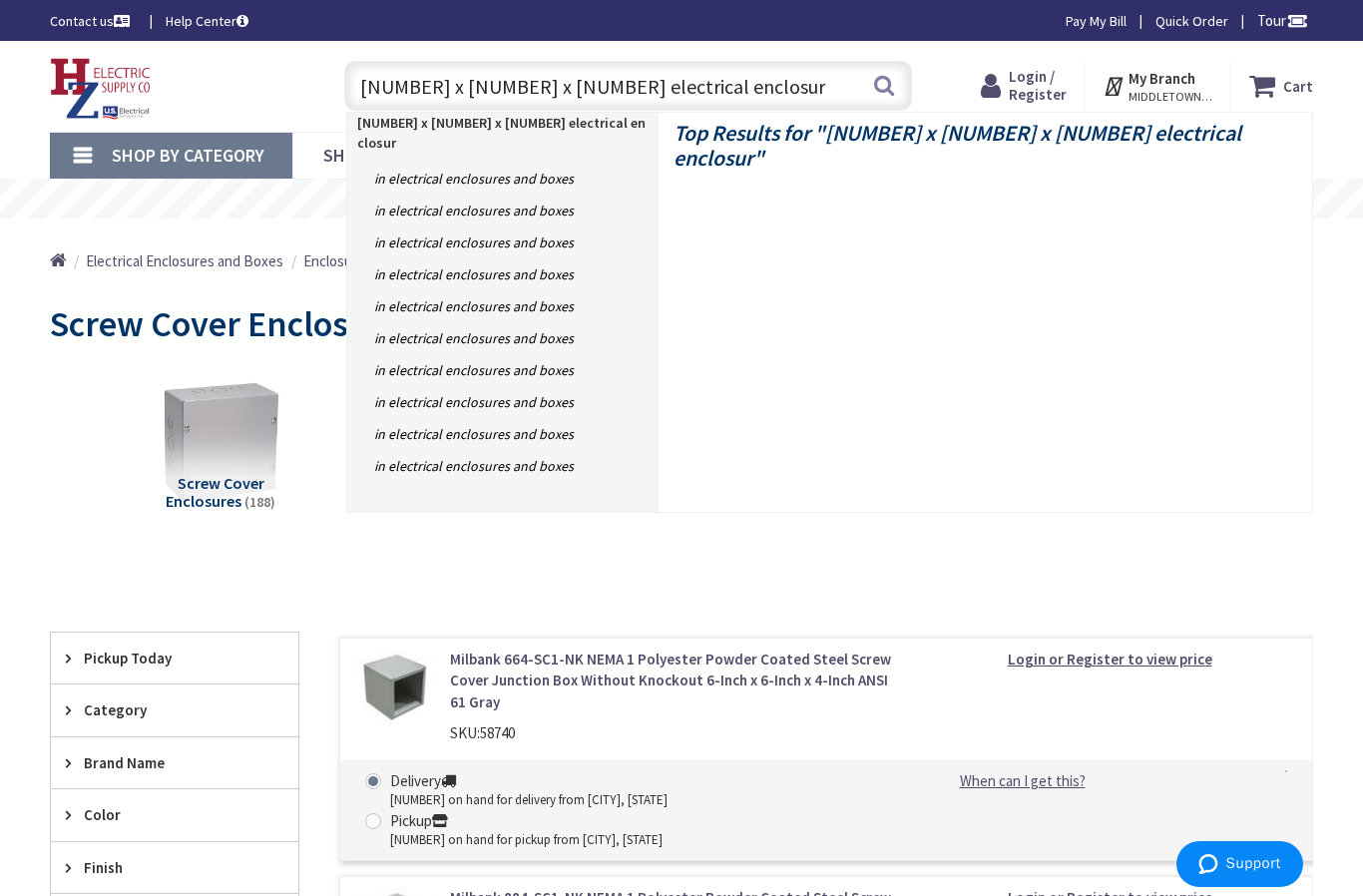 type on "16 x 12 x 4 electrical enclosure" 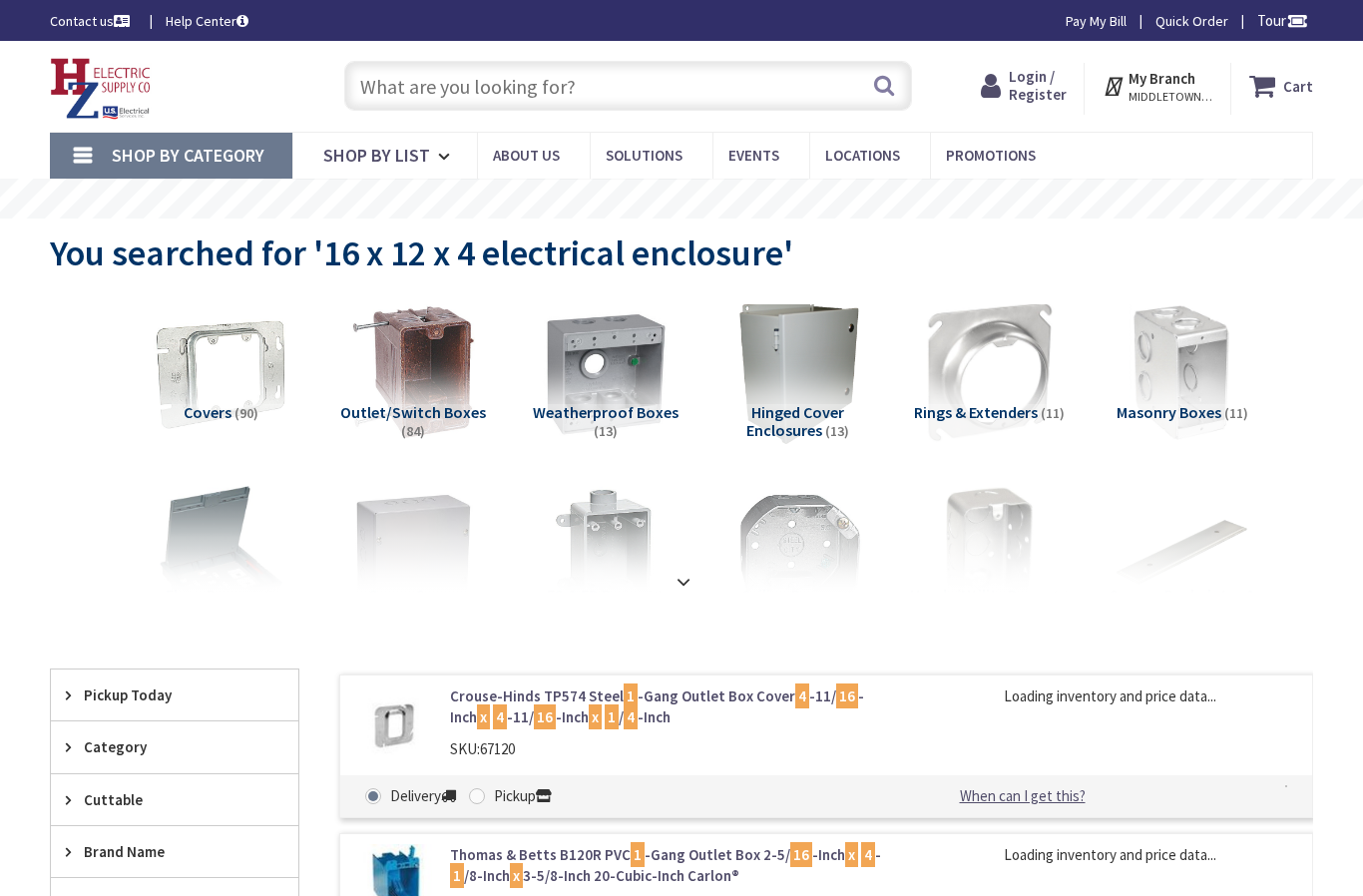scroll, scrollTop: 0, scrollLeft: 0, axis: both 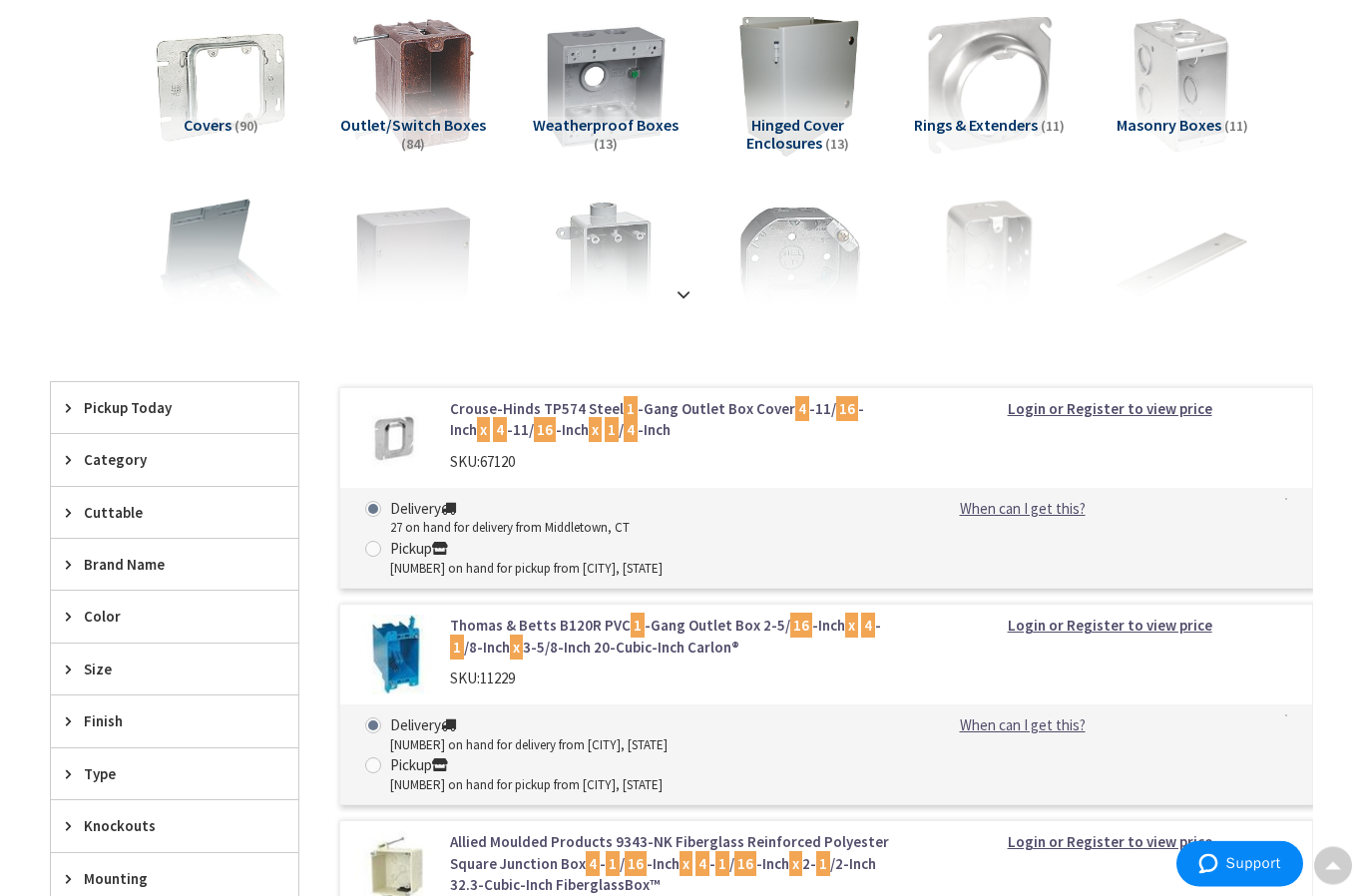 click on "Brand Name" at bounding box center [175, 565] 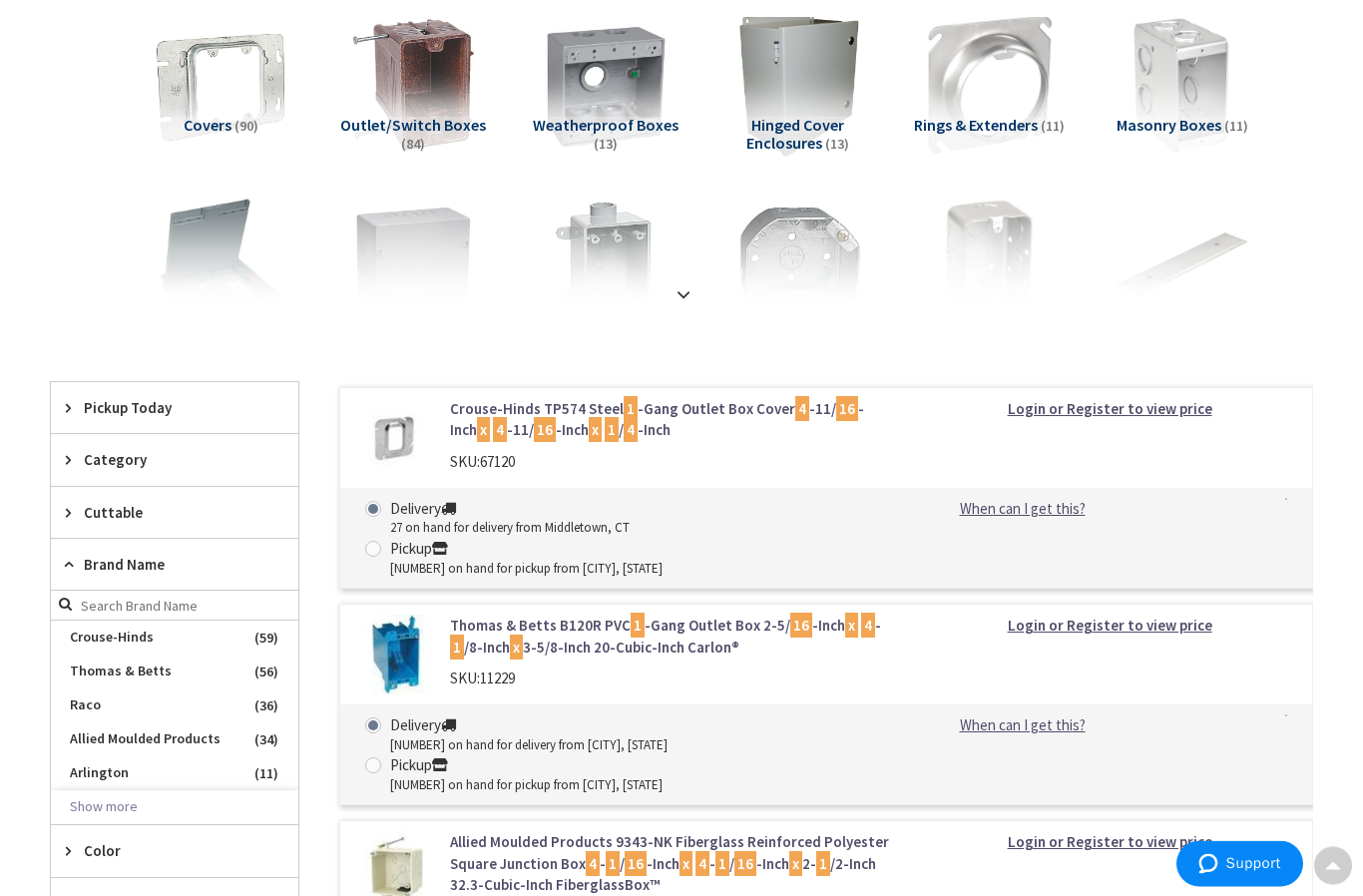 scroll, scrollTop: 287, scrollLeft: 0, axis: vertical 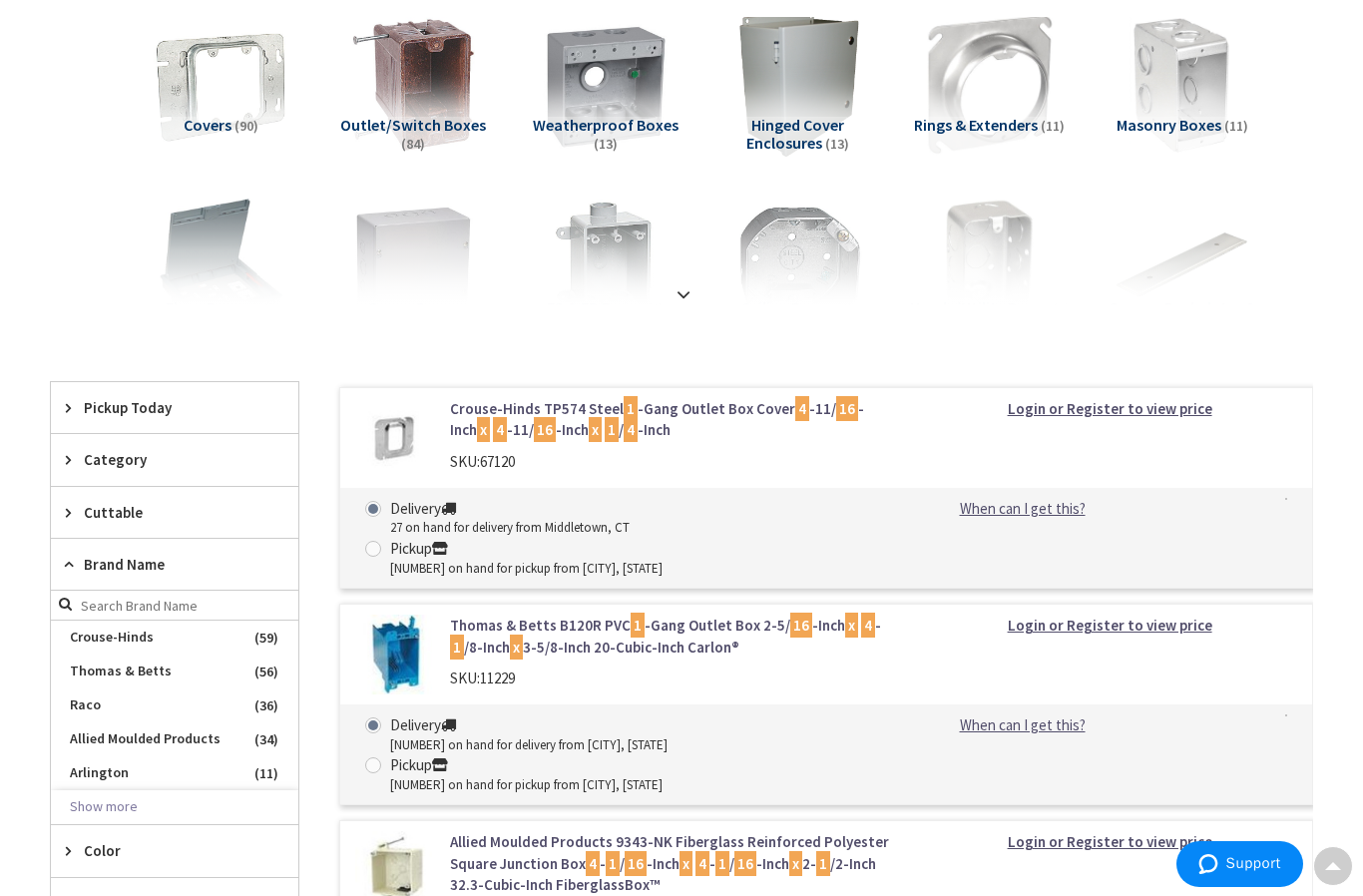 click at bounding box center (73, 564) 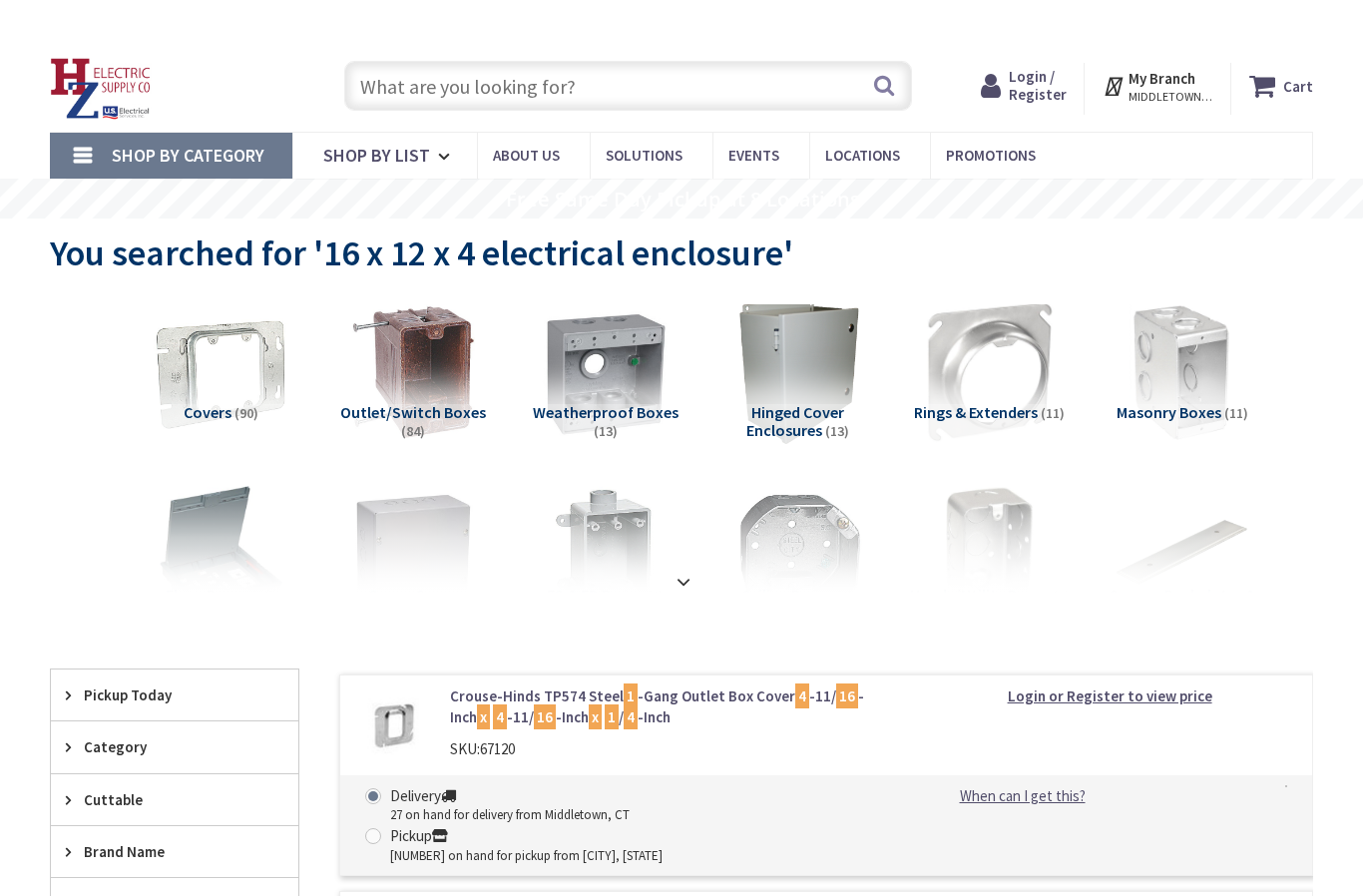scroll, scrollTop: 0, scrollLeft: 0, axis: both 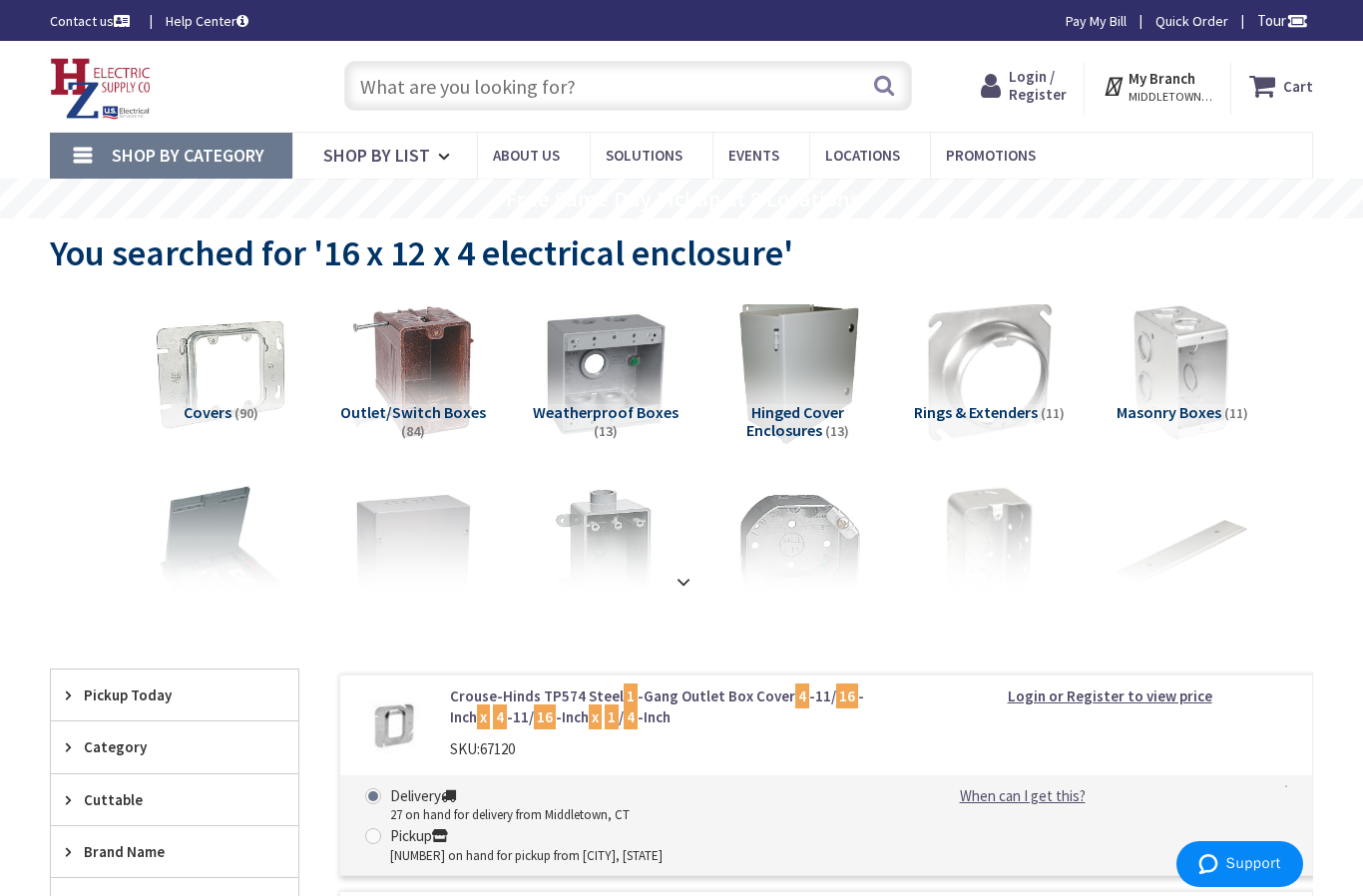 click on "Shop By Category" at bounding box center (171, 156) 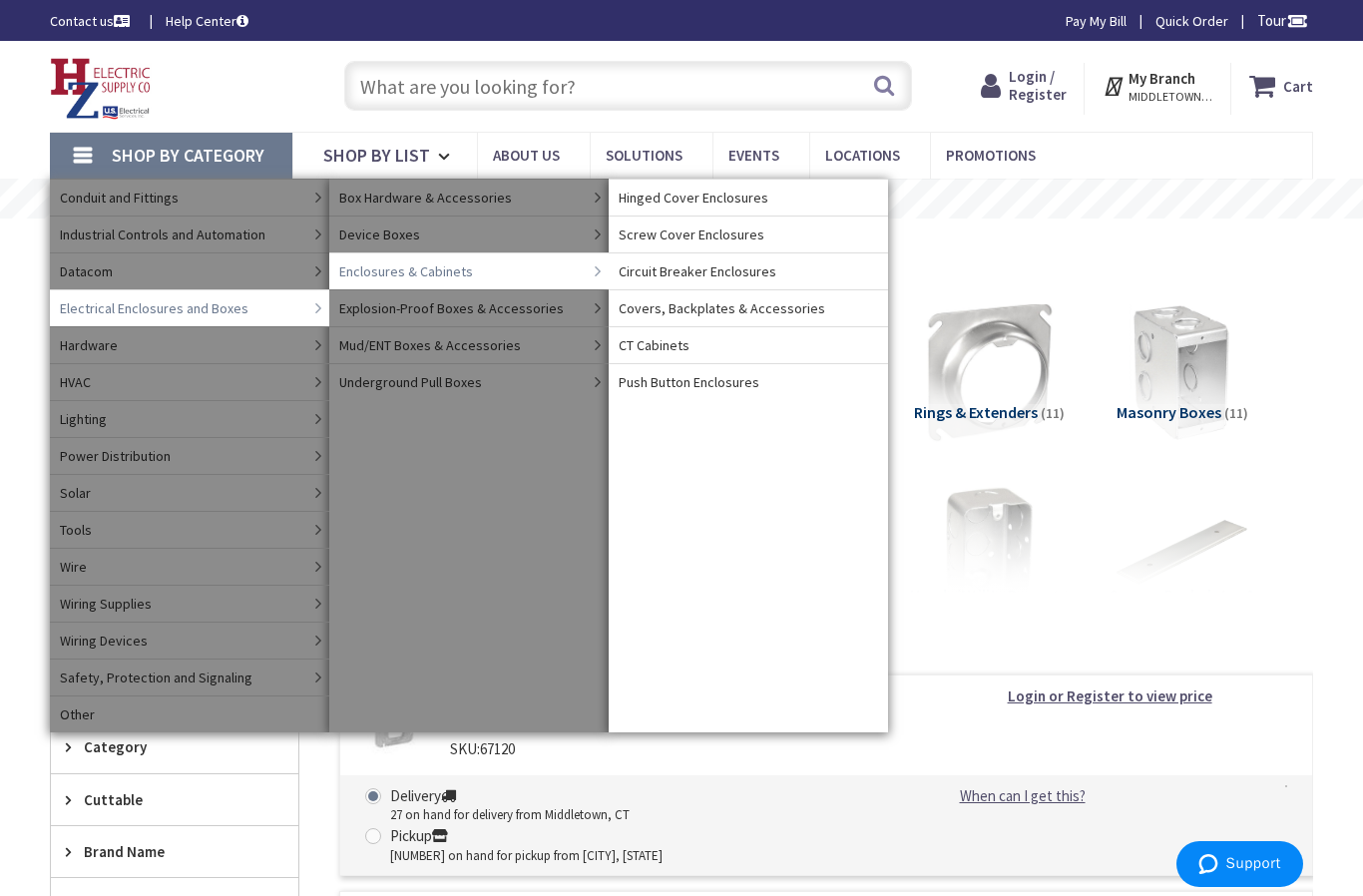 click on "Screw Cover Enclosures" at bounding box center (691, 234) 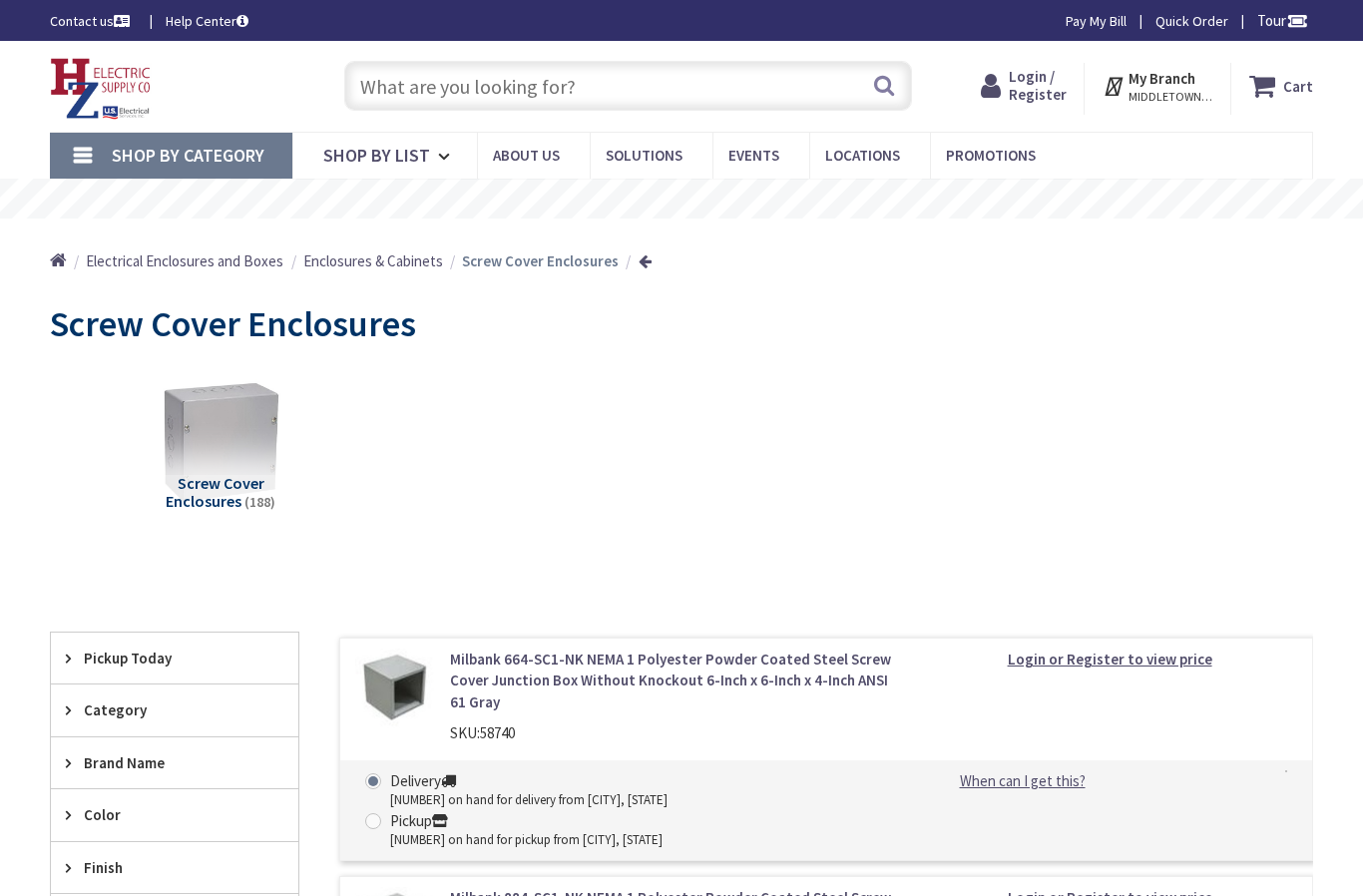 scroll, scrollTop: 0, scrollLeft: 0, axis: both 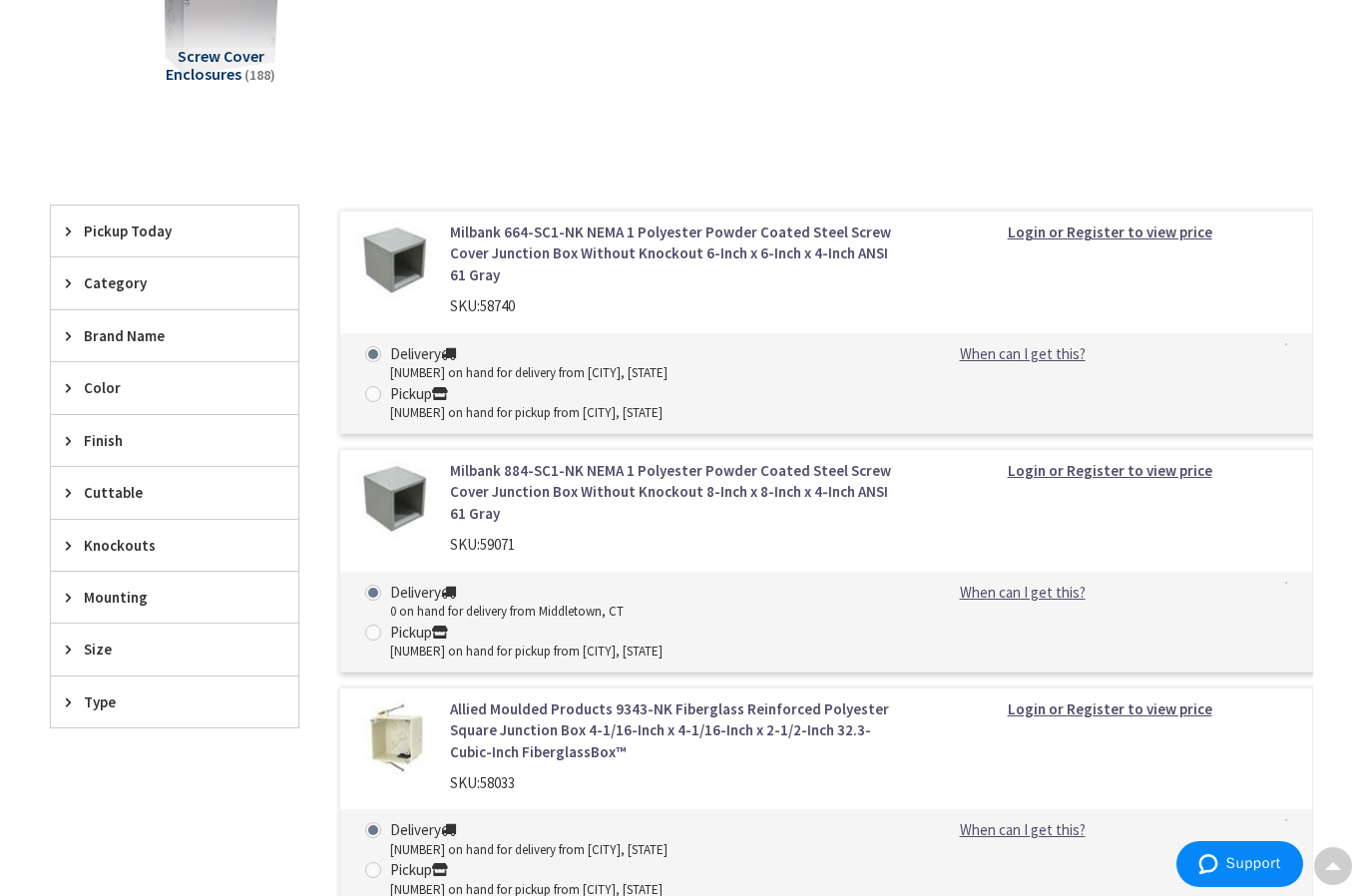 click on "Size" at bounding box center [175, 649] 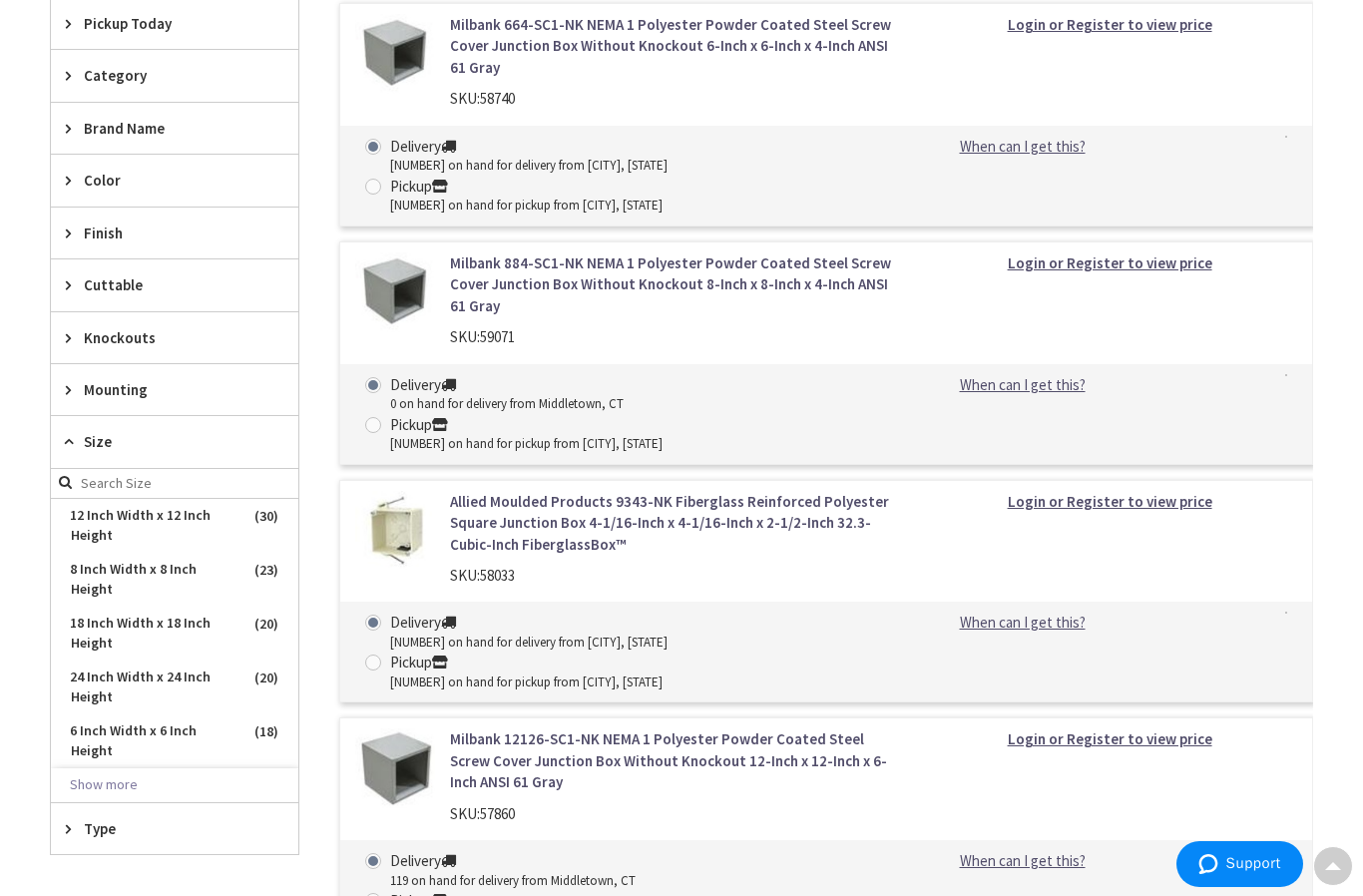 scroll, scrollTop: 641, scrollLeft: 0, axis: vertical 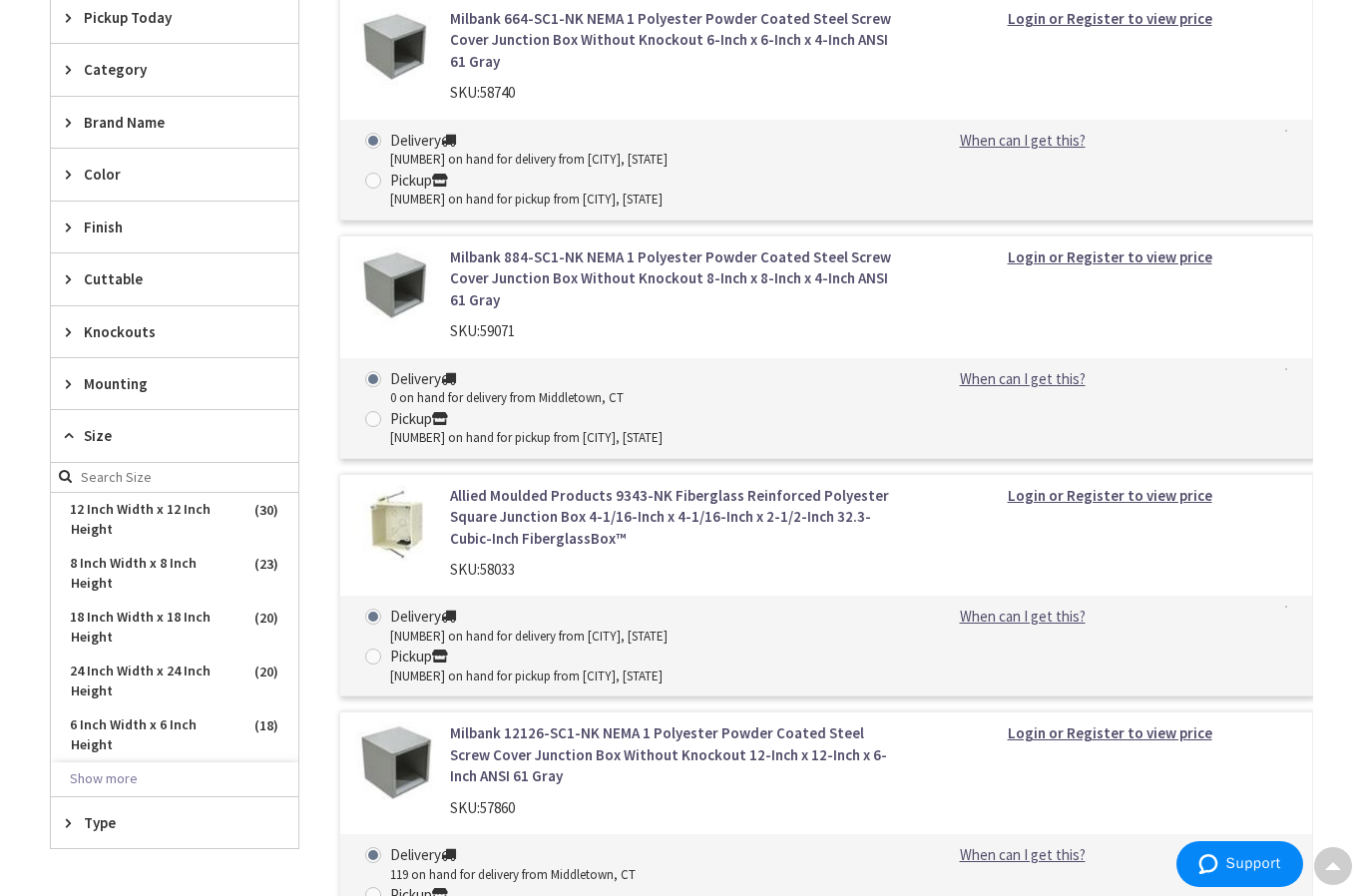 click on "Show more" at bounding box center [175, 779] 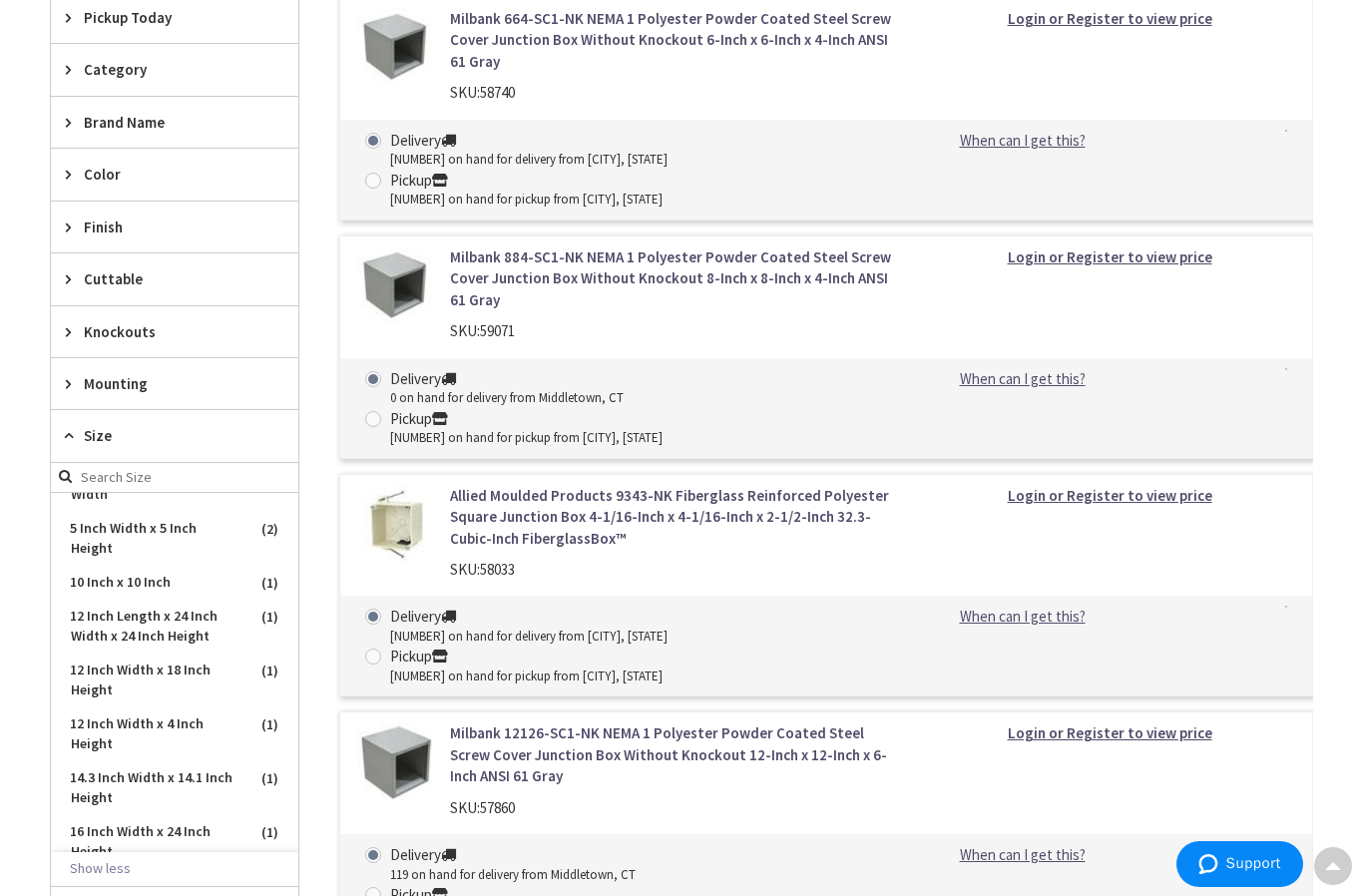 scroll, scrollTop: 629, scrollLeft: 0, axis: vertical 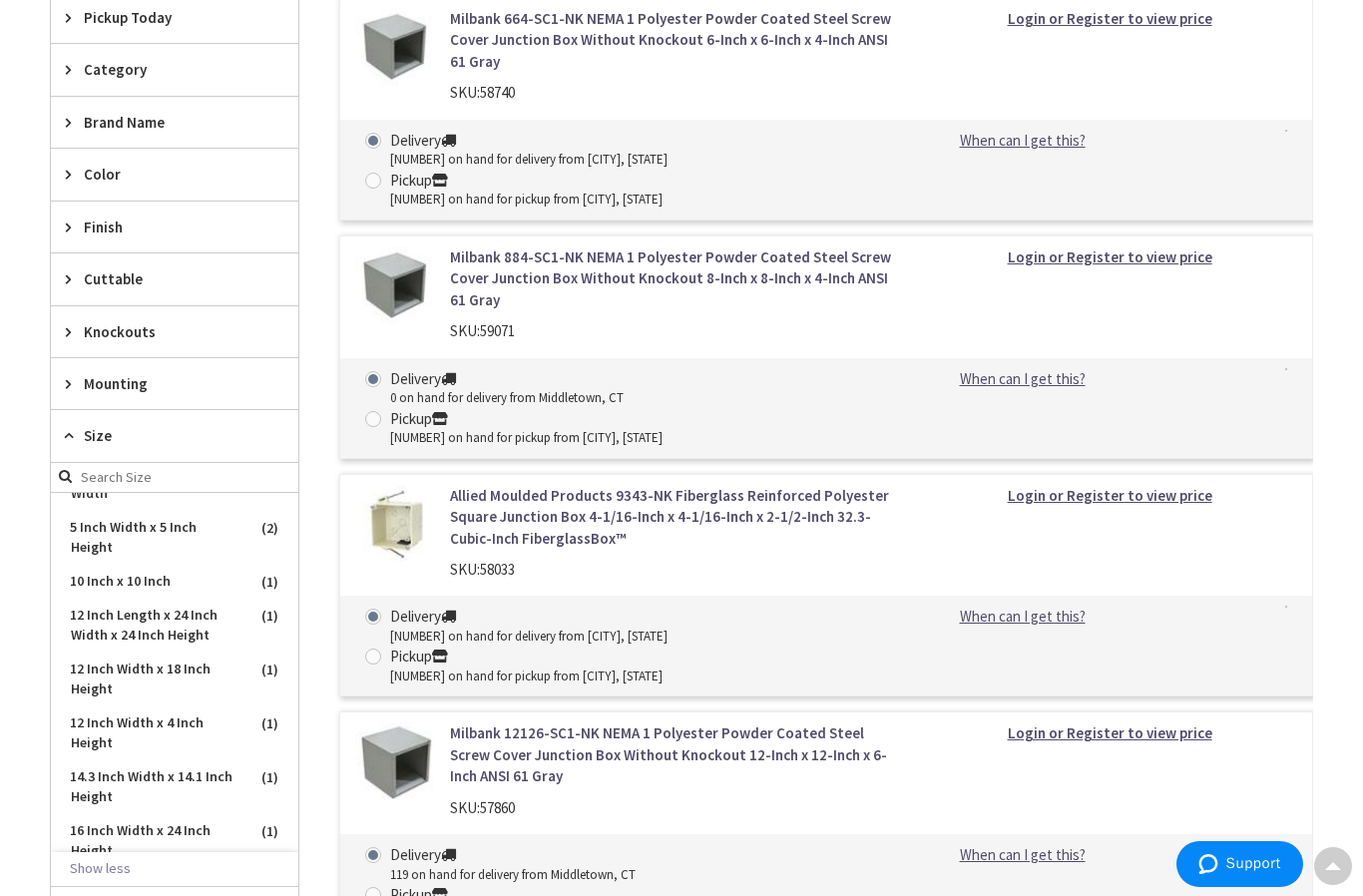 click on "12 Inch Width x 18 Inch Height" at bounding box center (175, 679) 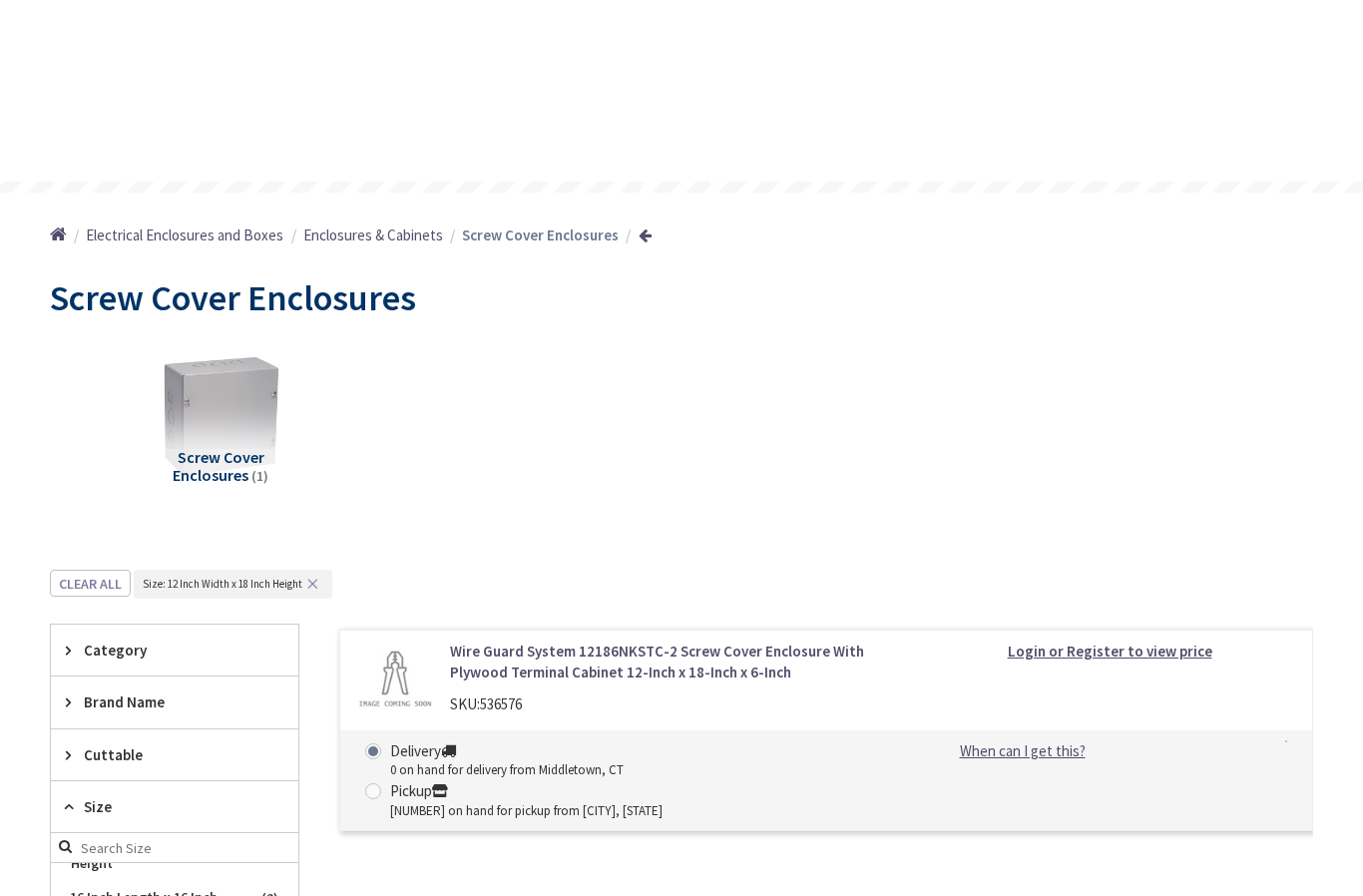scroll, scrollTop: 0, scrollLeft: 0, axis: both 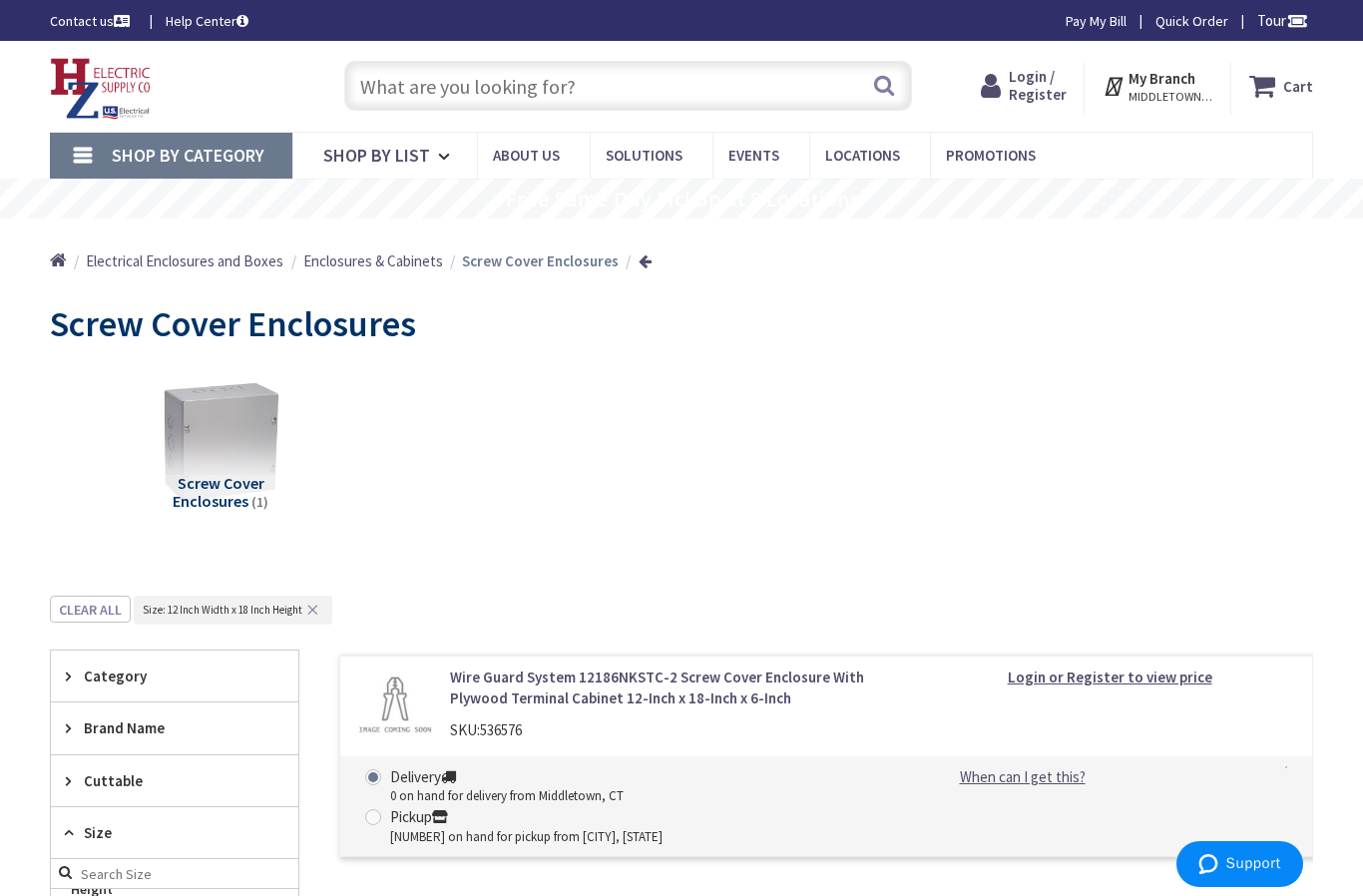 click on "MIDDLETOWN, CT" at bounding box center [1170, 97] 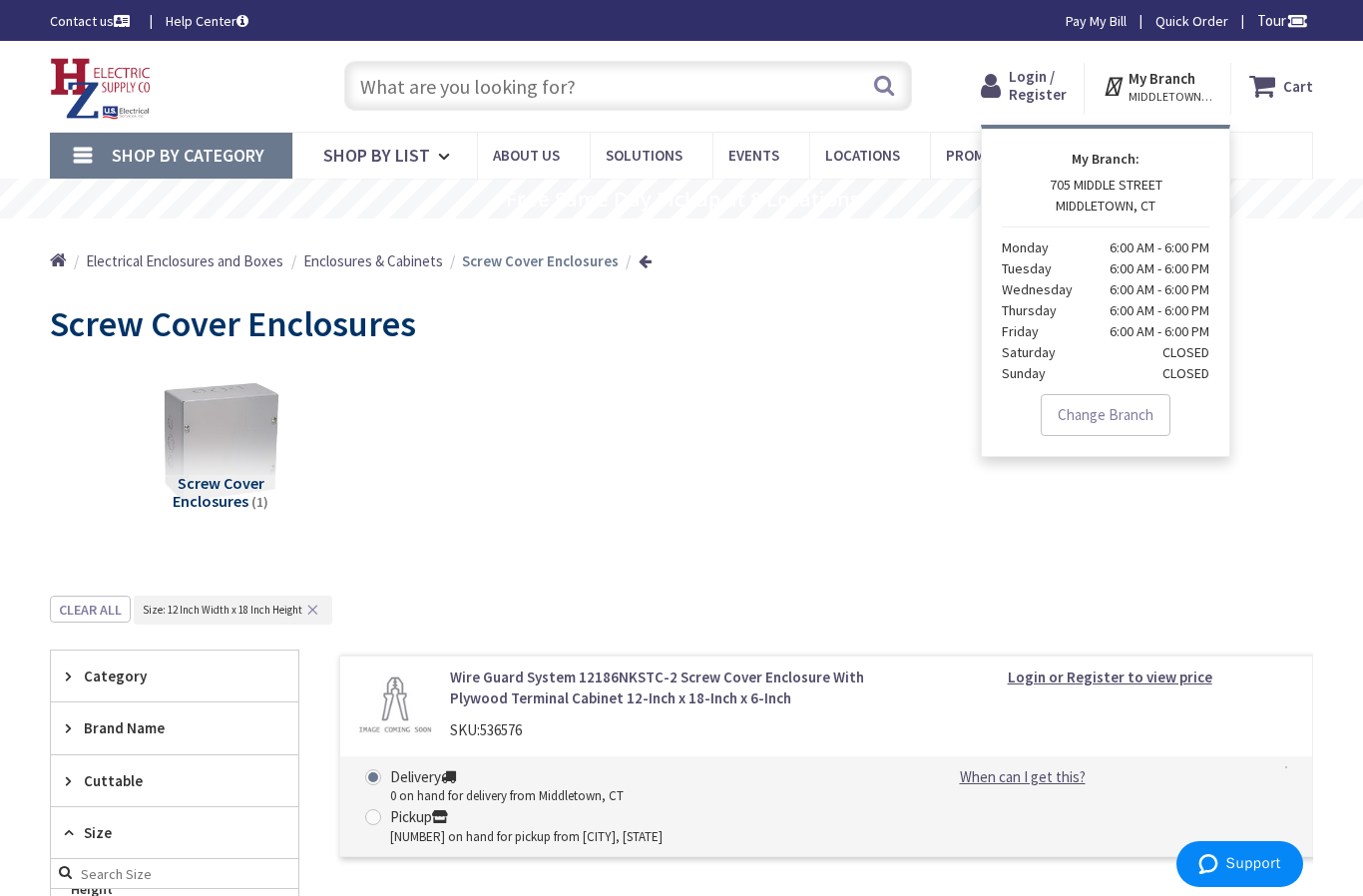 click on "Screw Cover Enclosures
(1)" at bounding box center (682, 459) 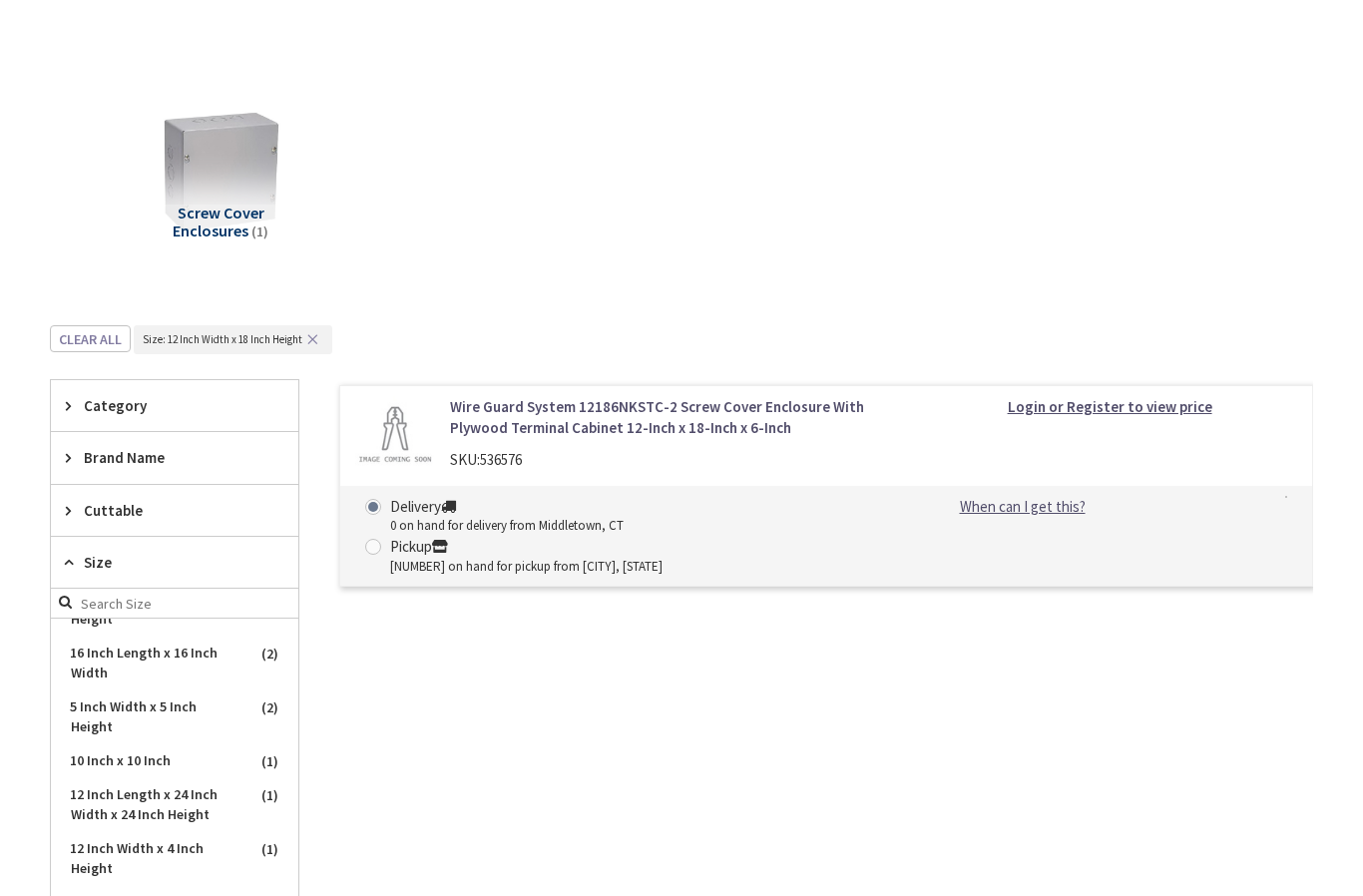 scroll, scrollTop: 0, scrollLeft: 0, axis: both 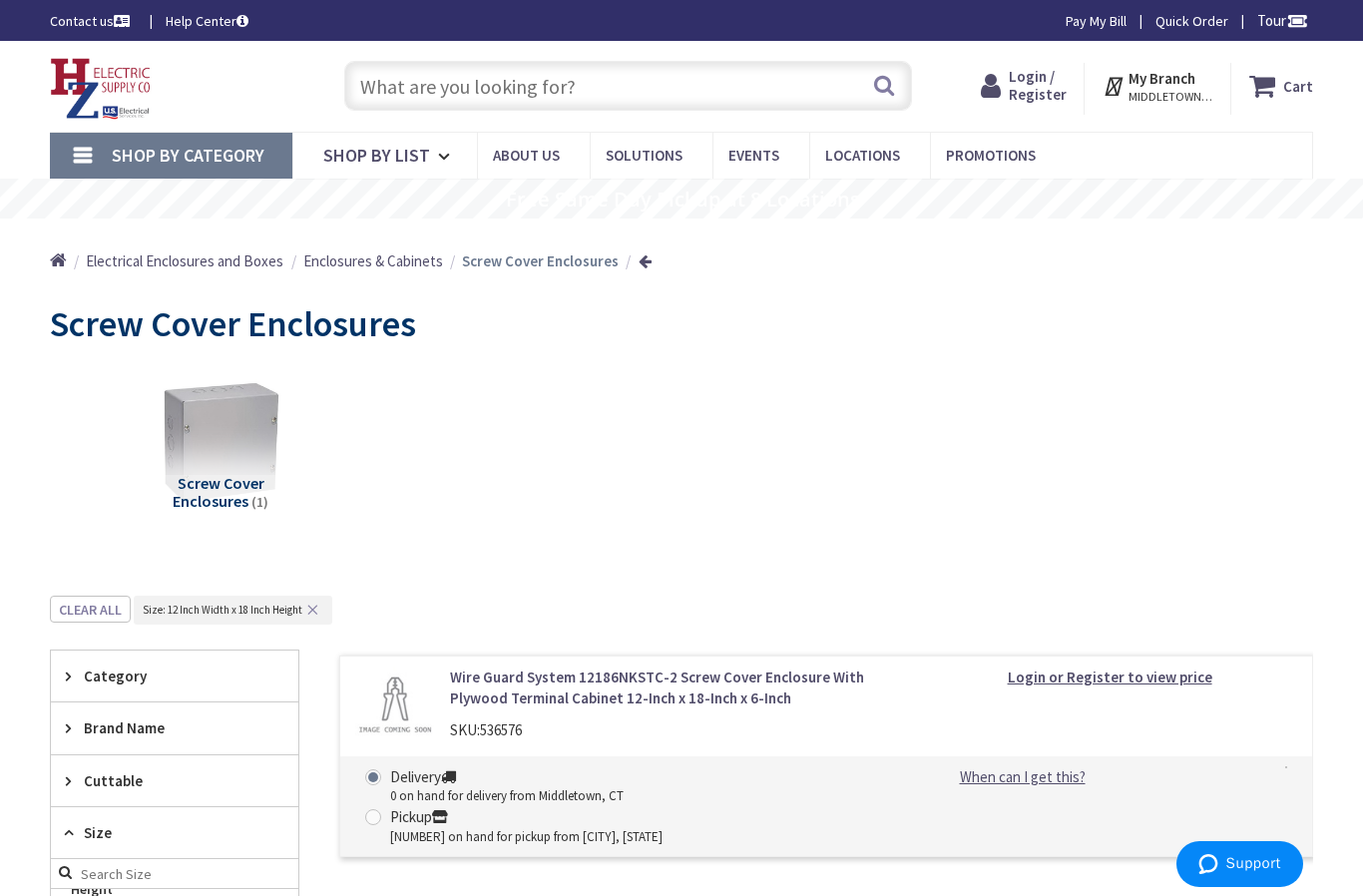 click on "MIDDLETOWN, CT" at bounding box center (1170, 97) 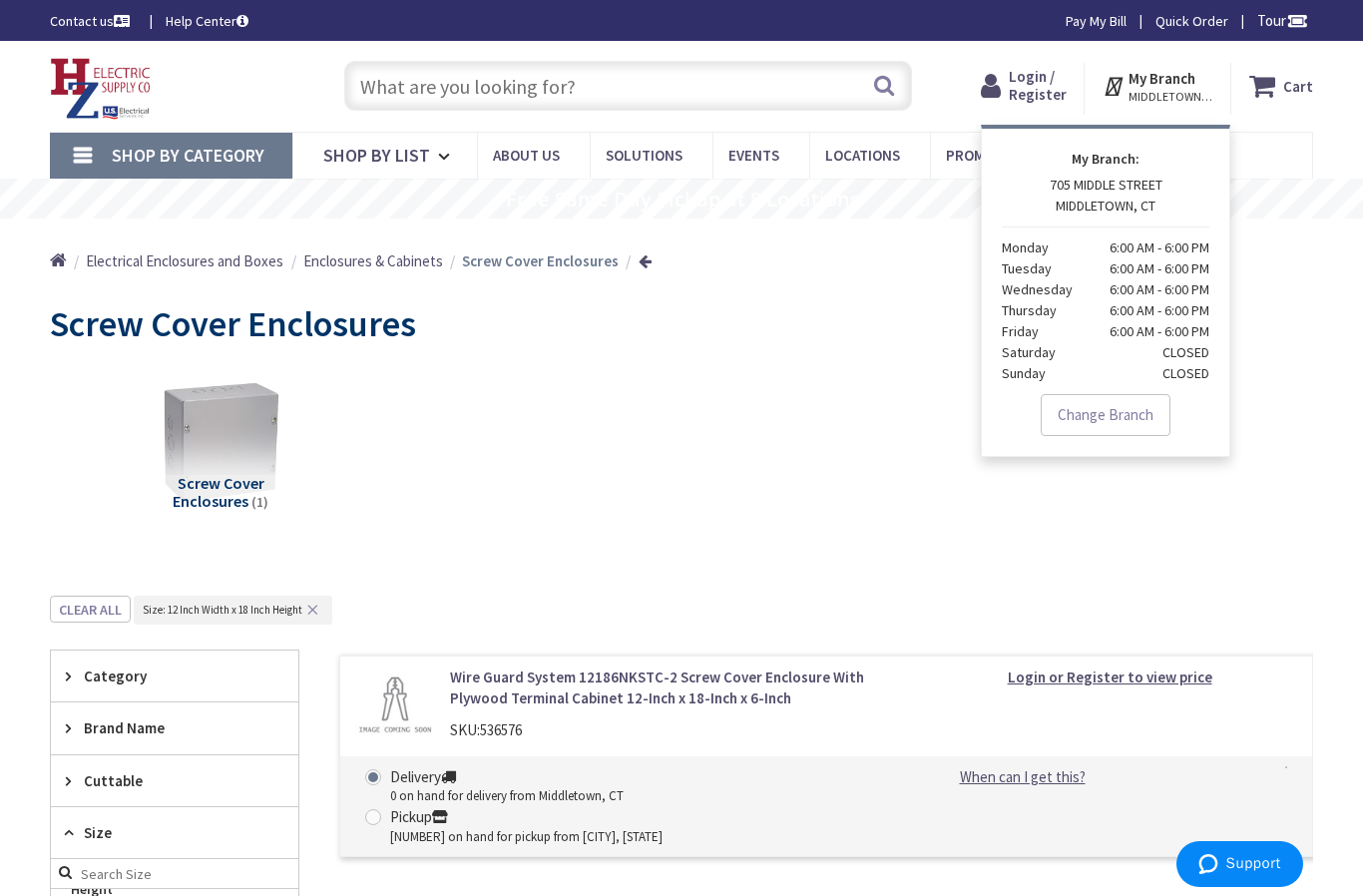 click on "Screw Cover Enclosures
(1)" at bounding box center (682, 459) 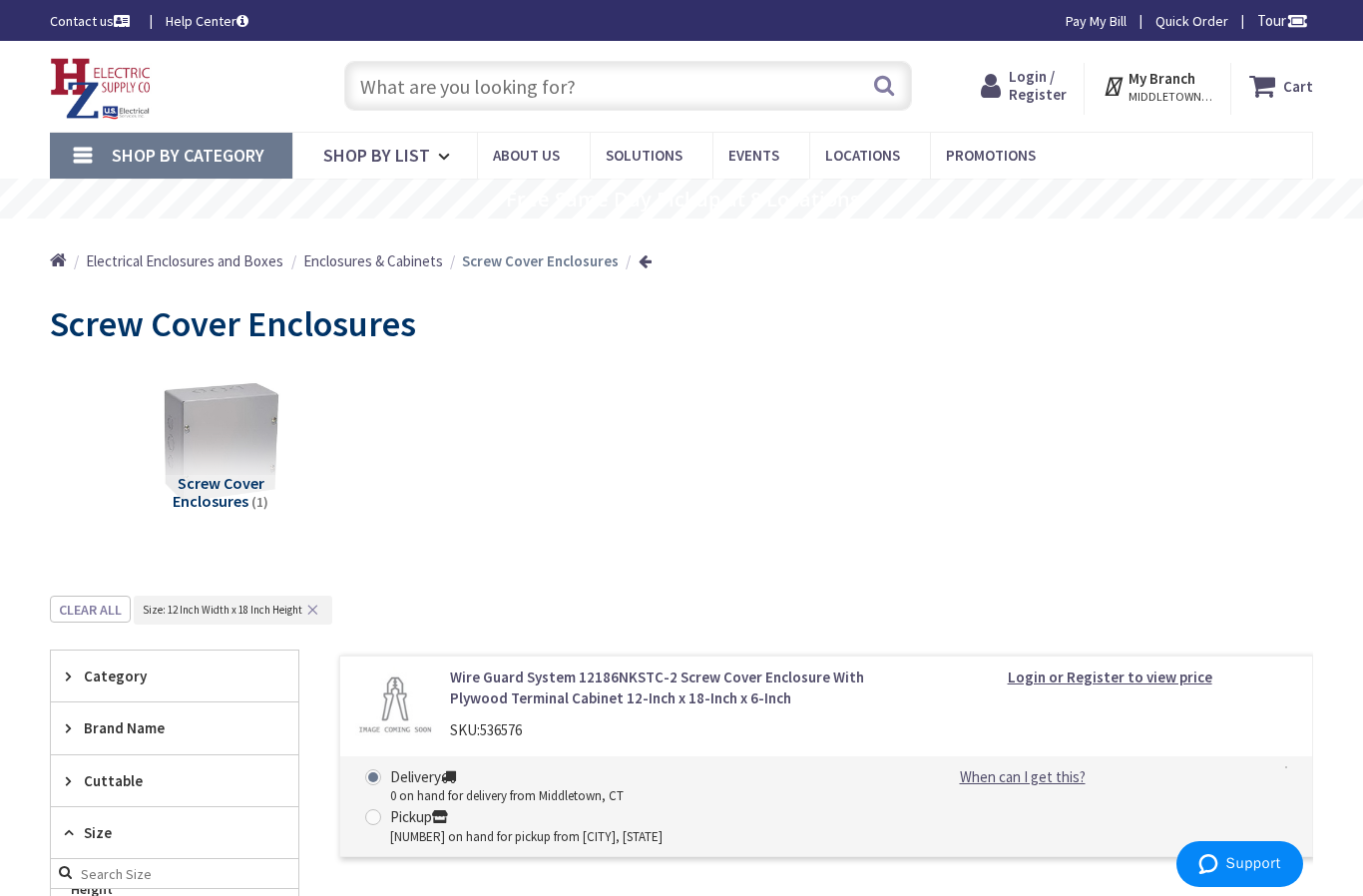 click on "Contact us" at bounding box center [92, 21] 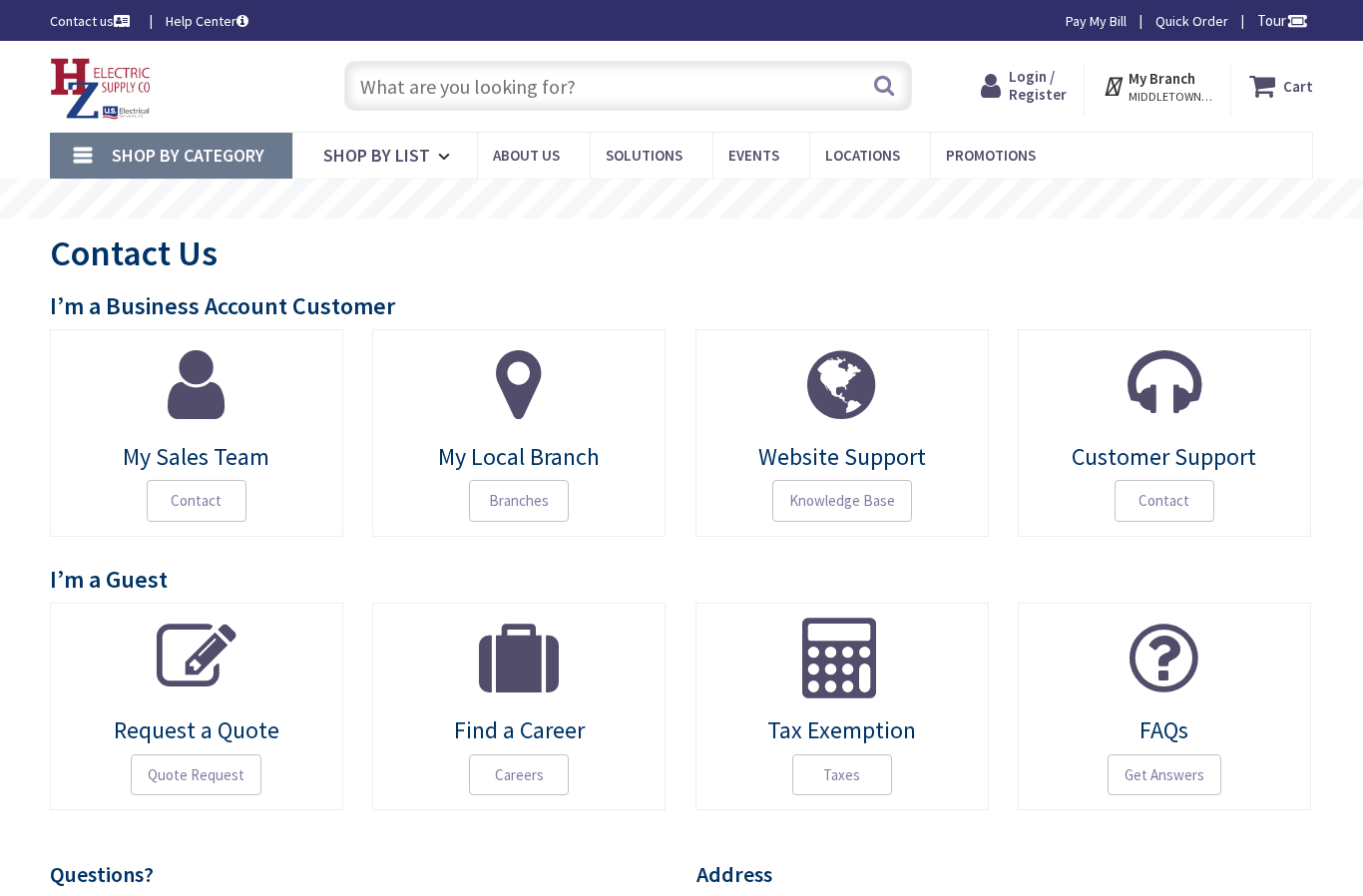 scroll, scrollTop: 0, scrollLeft: 0, axis: both 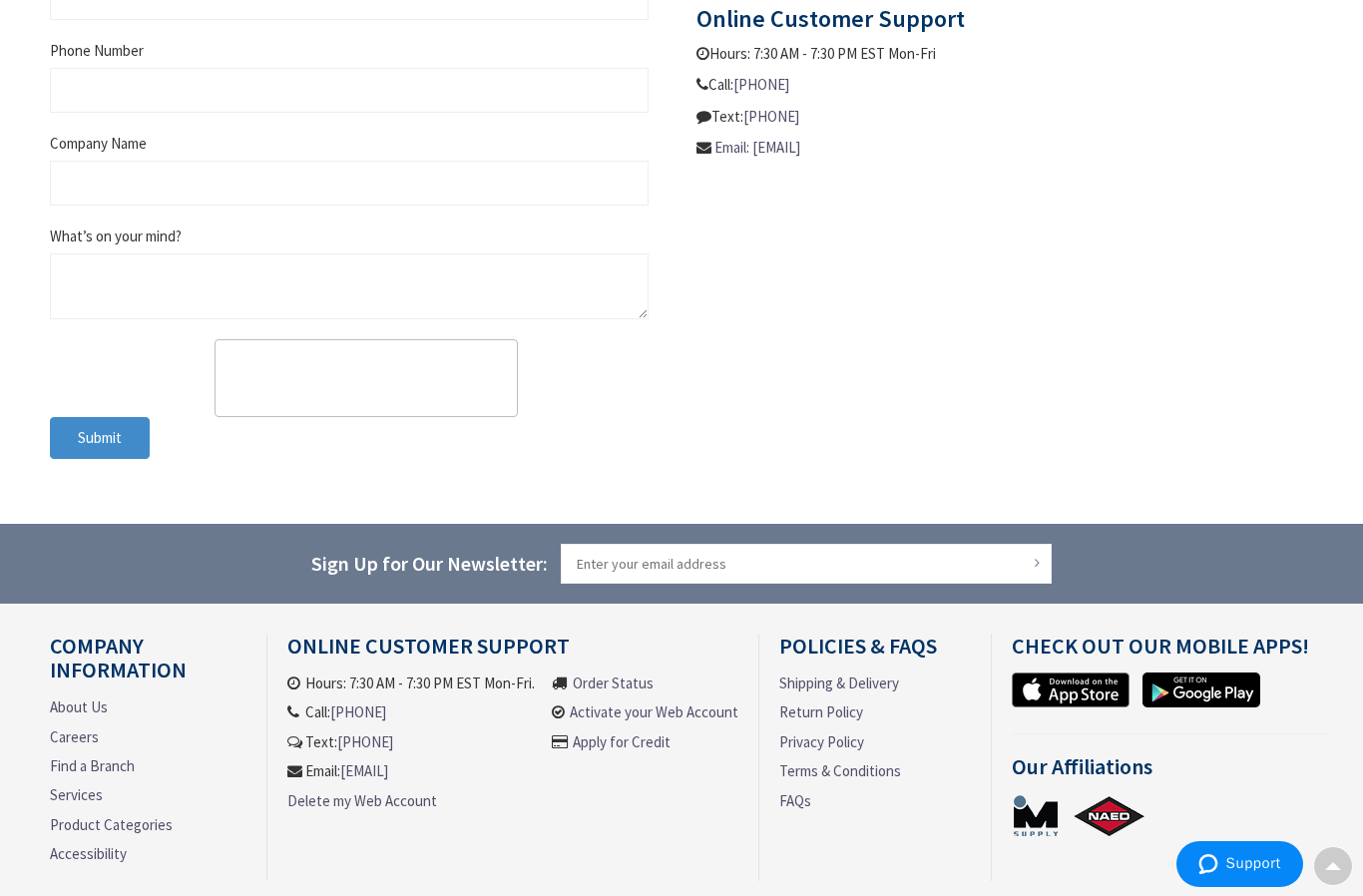 click on "About Us" at bounding box center (79, 706) 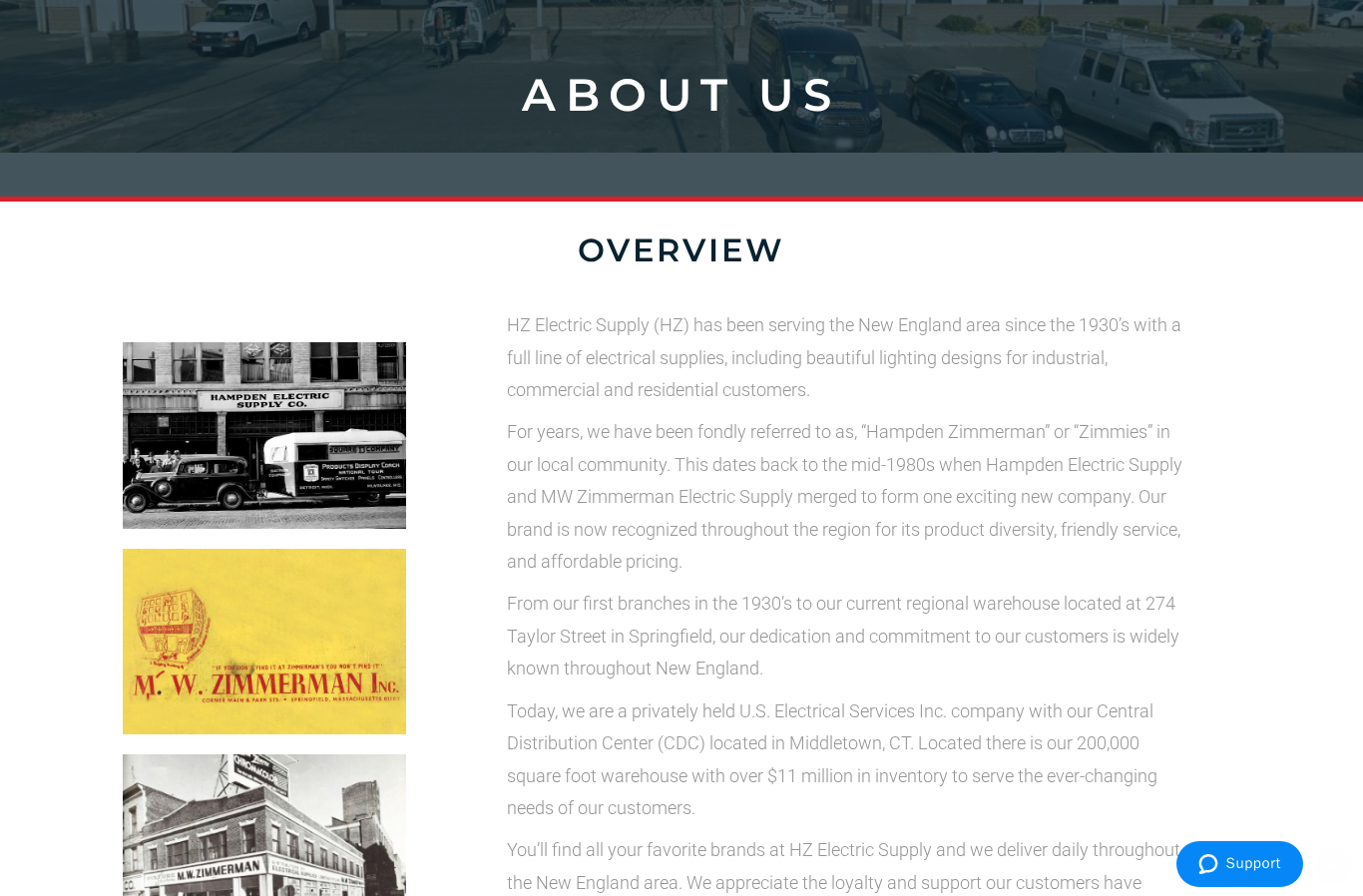 scroll, scrollTop: 0, scrollLeft: 0, axis: both 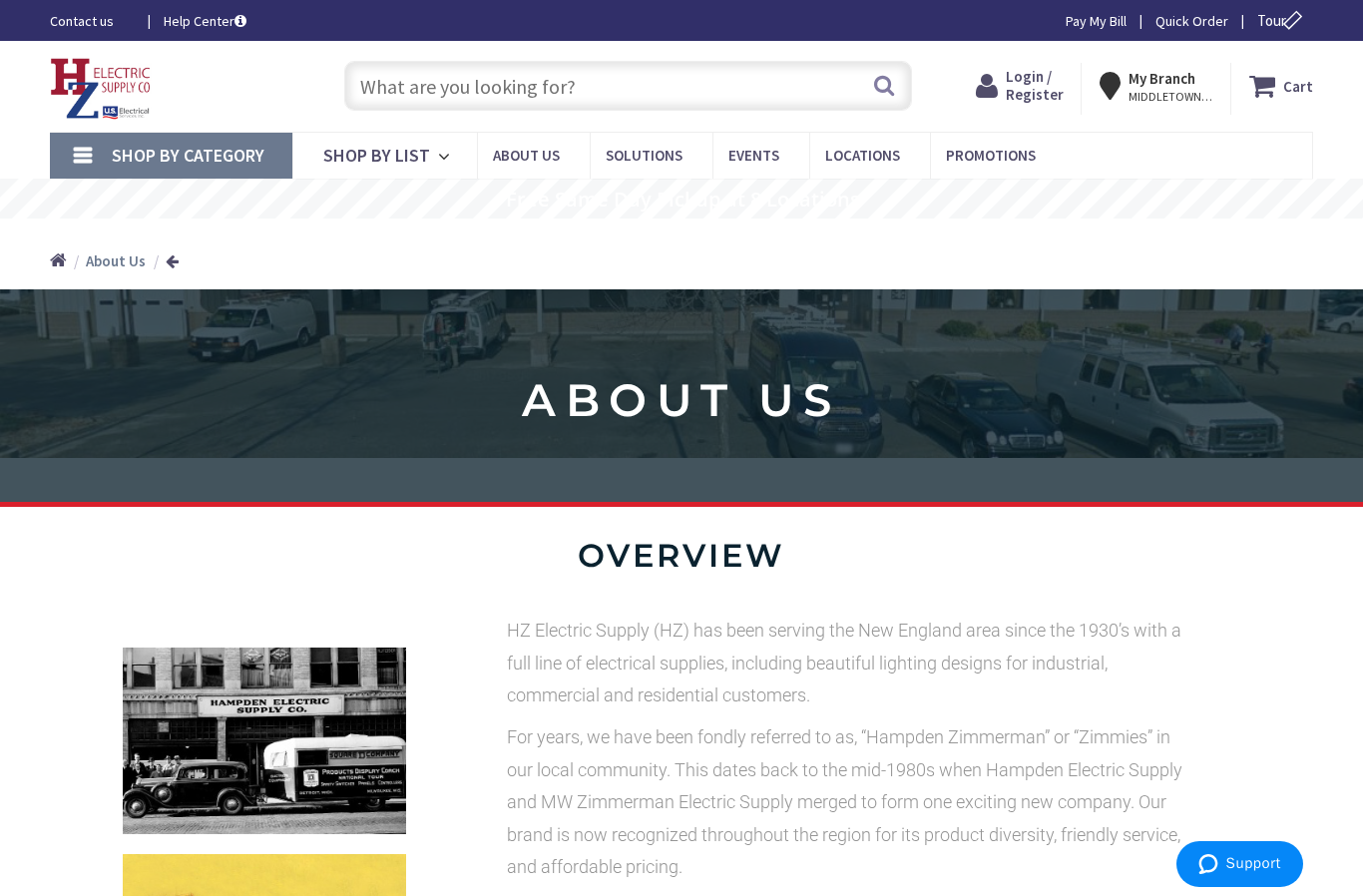 click on "Help Center" at bounding box center [205, 21] 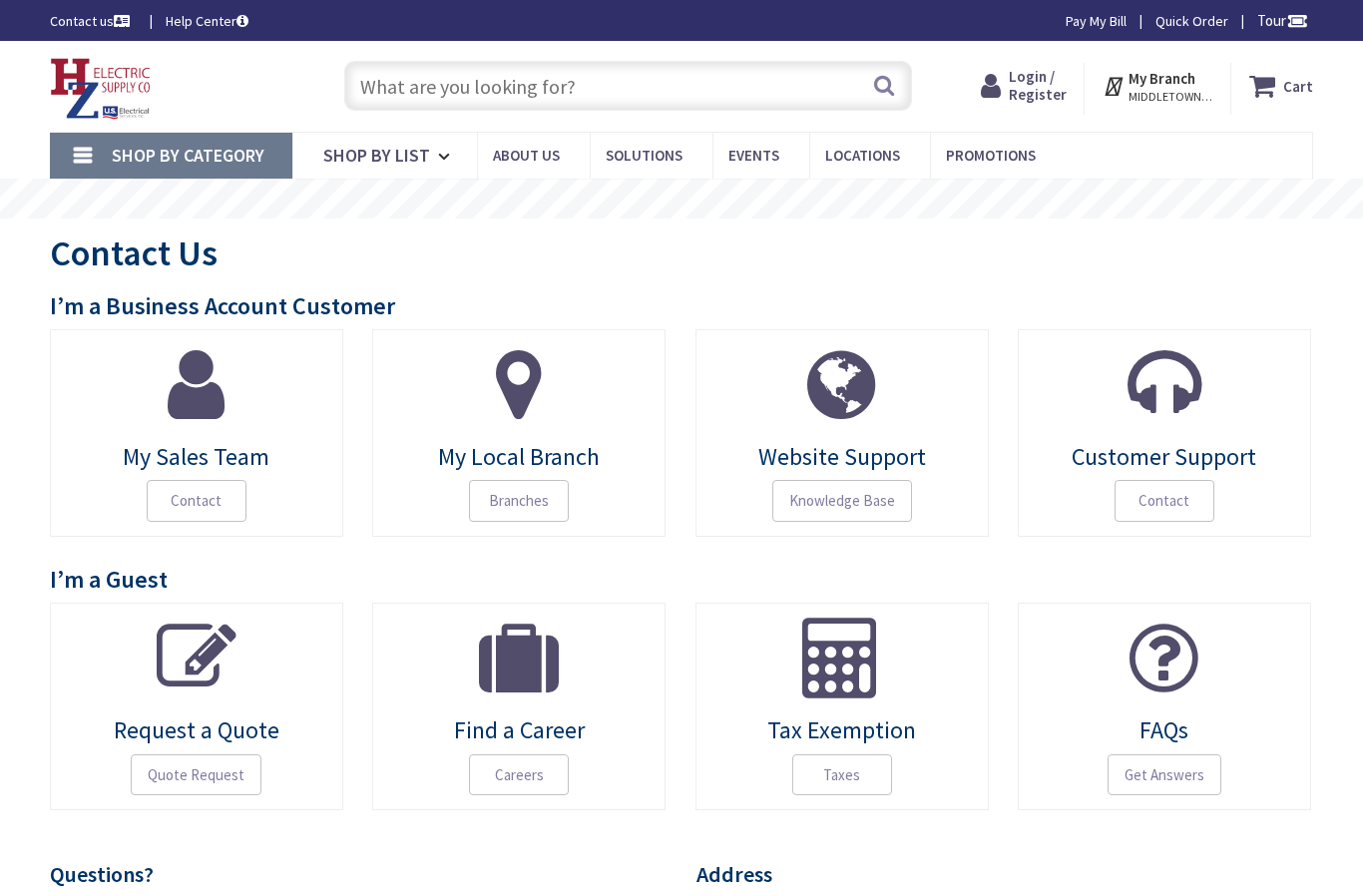 click on "Contact" at bounding box center [197, 501] 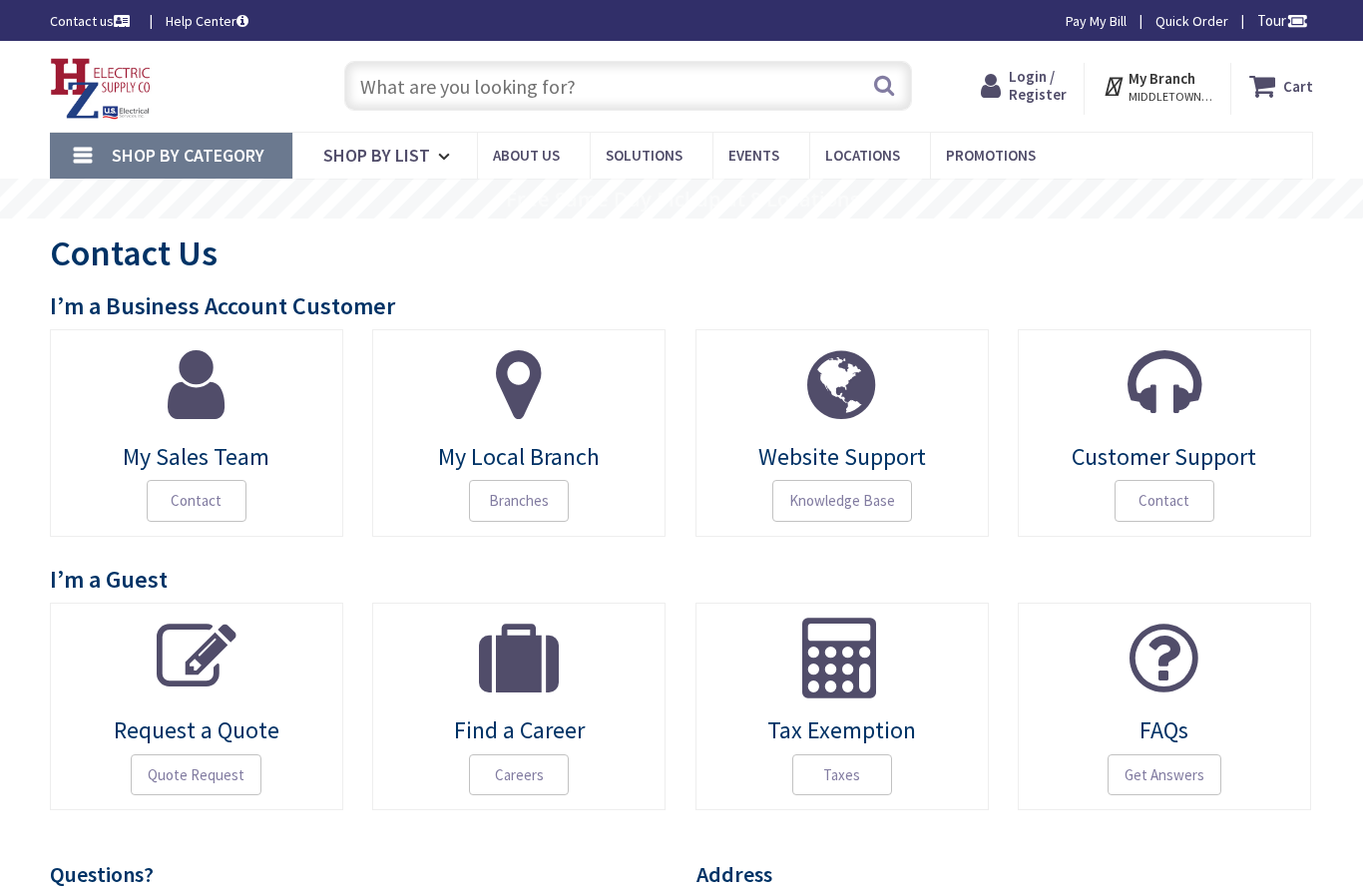 scroll, scrollTop: 0, scrollLeft: 0, axis: both 